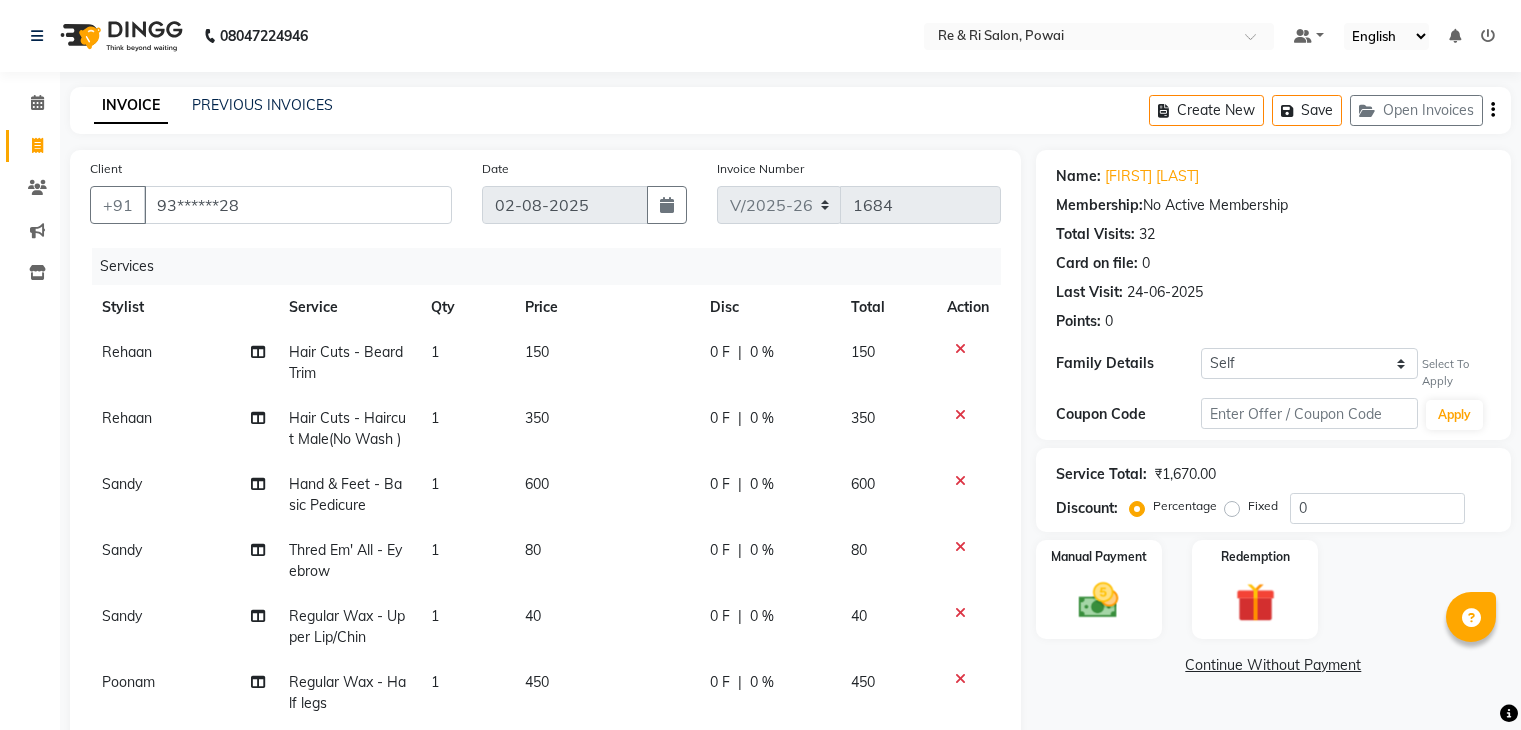 select on "5364" 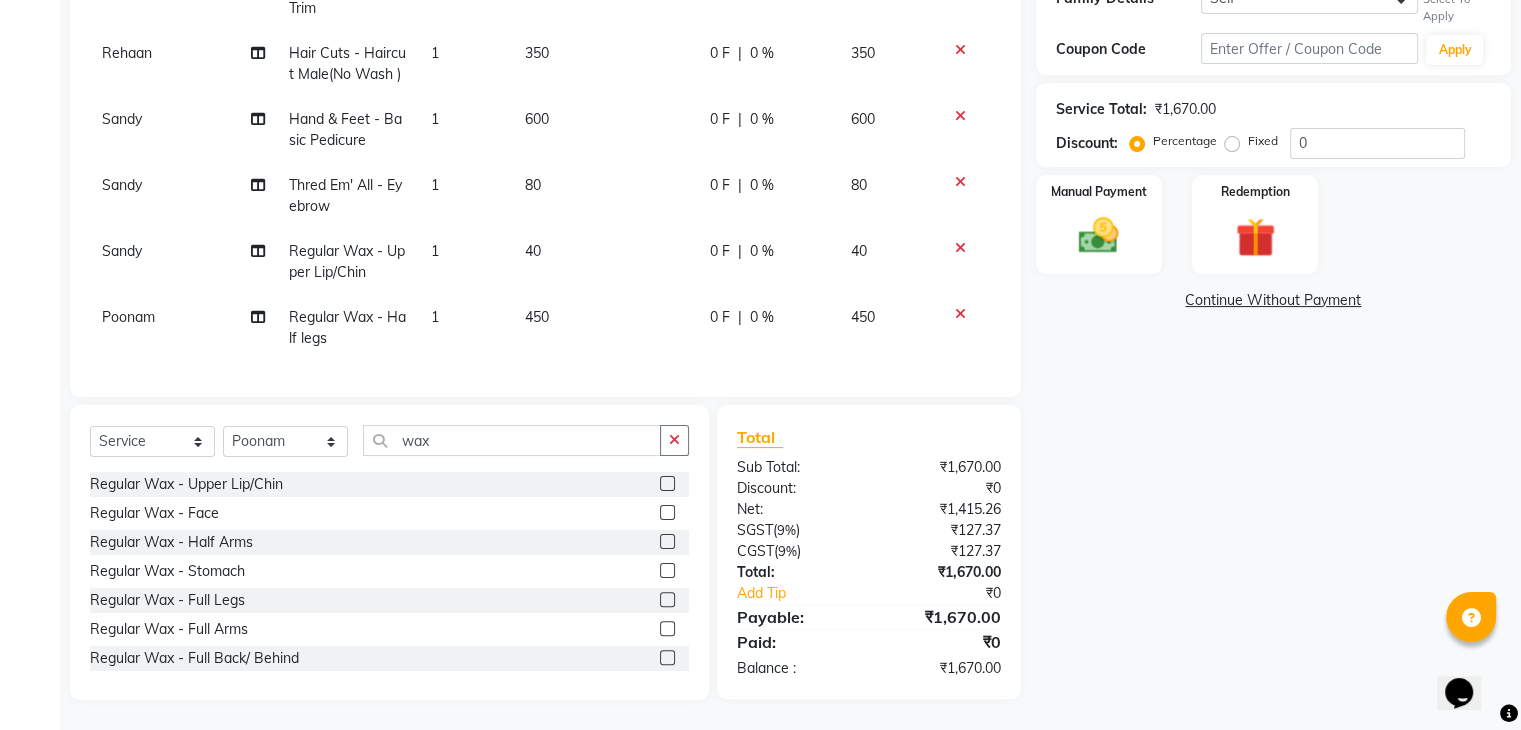 scroll, scrollTop: 0, scrollLeft: 0, axis: both 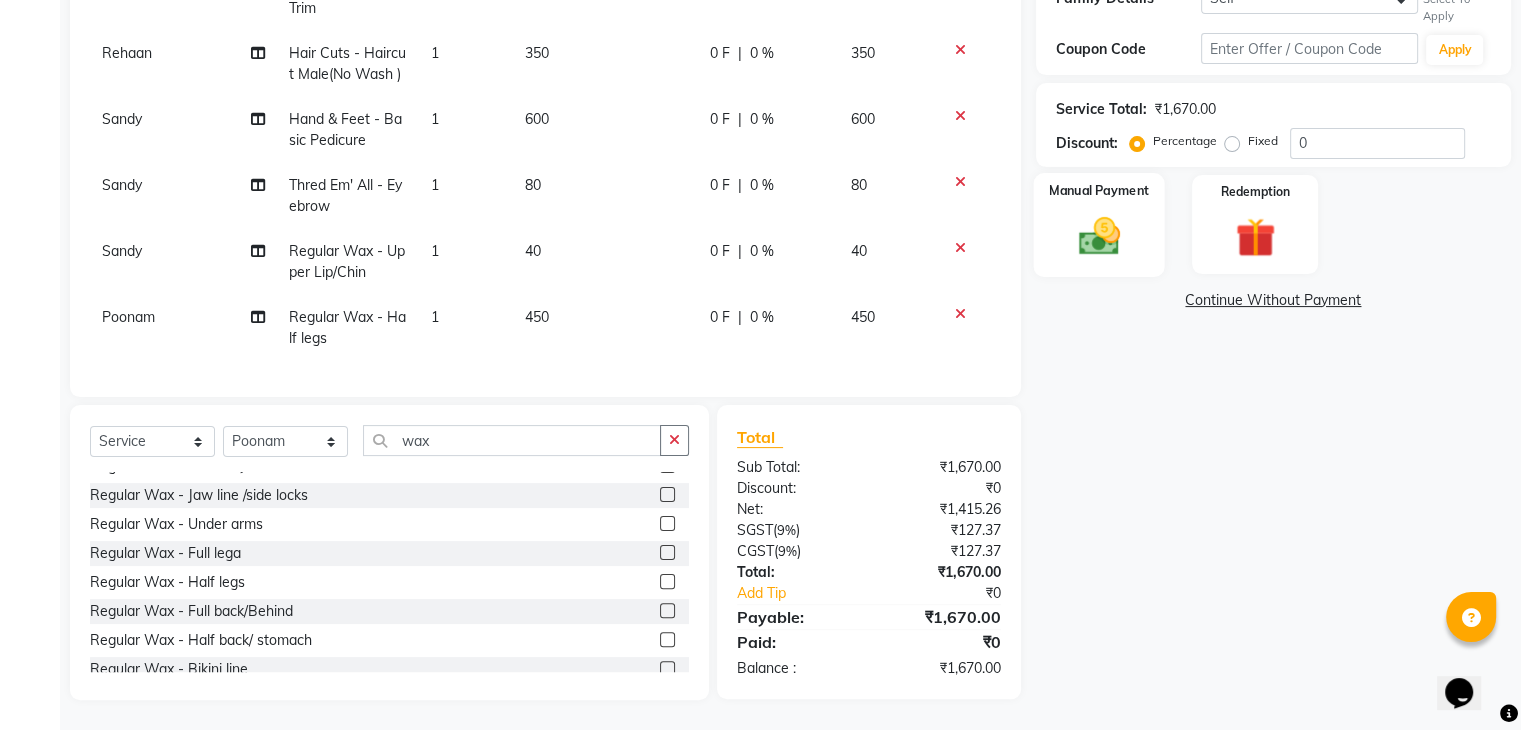 click 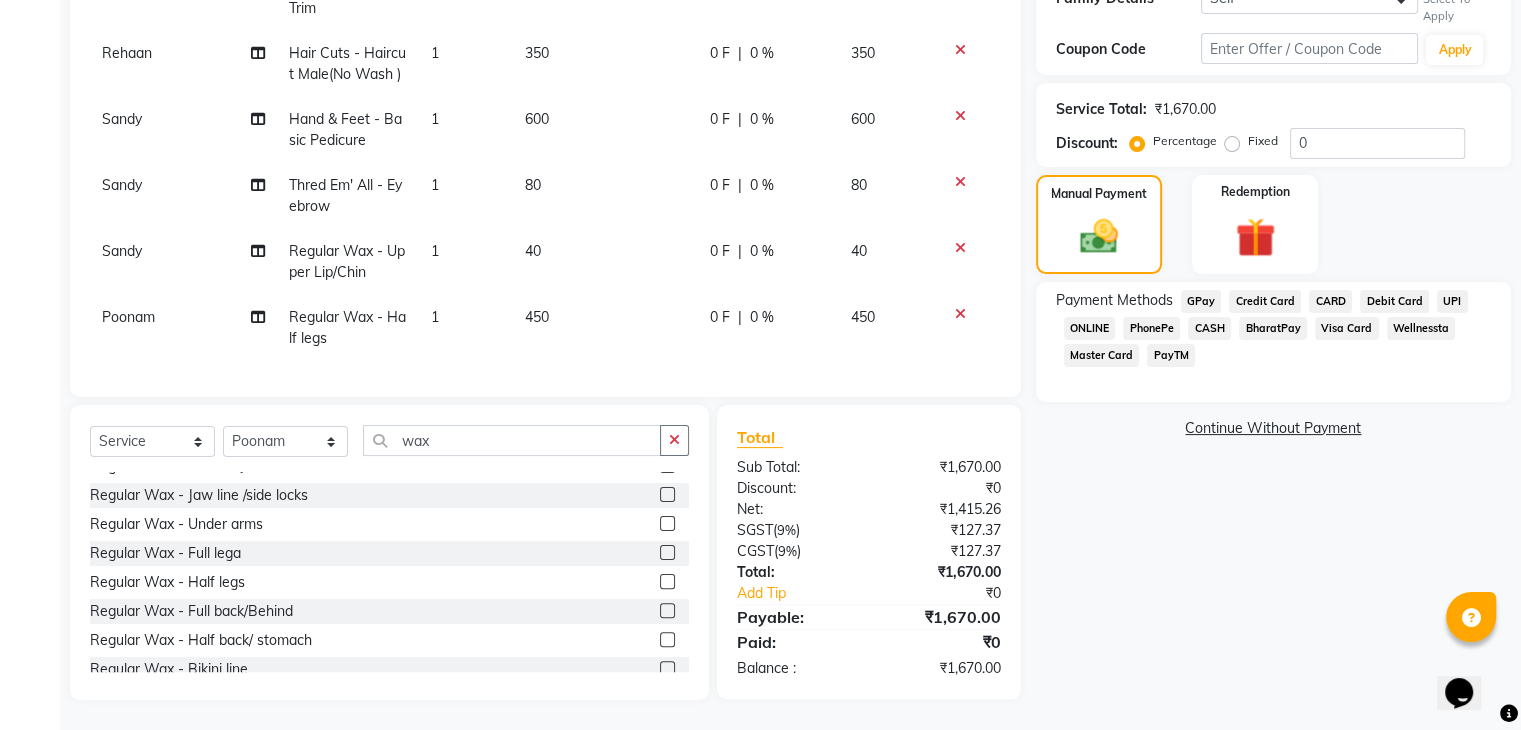 click on "GPay" 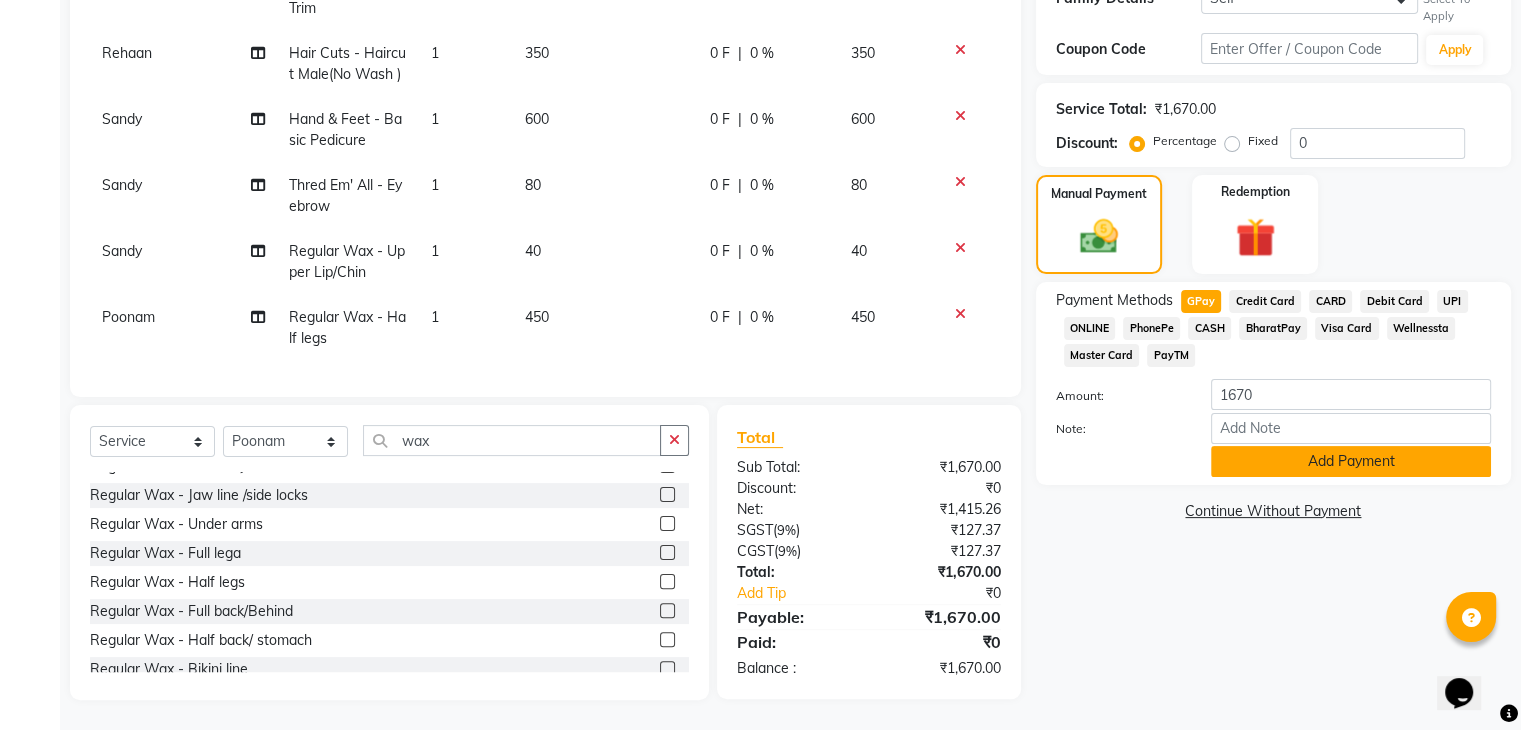 click on "Add Payment" 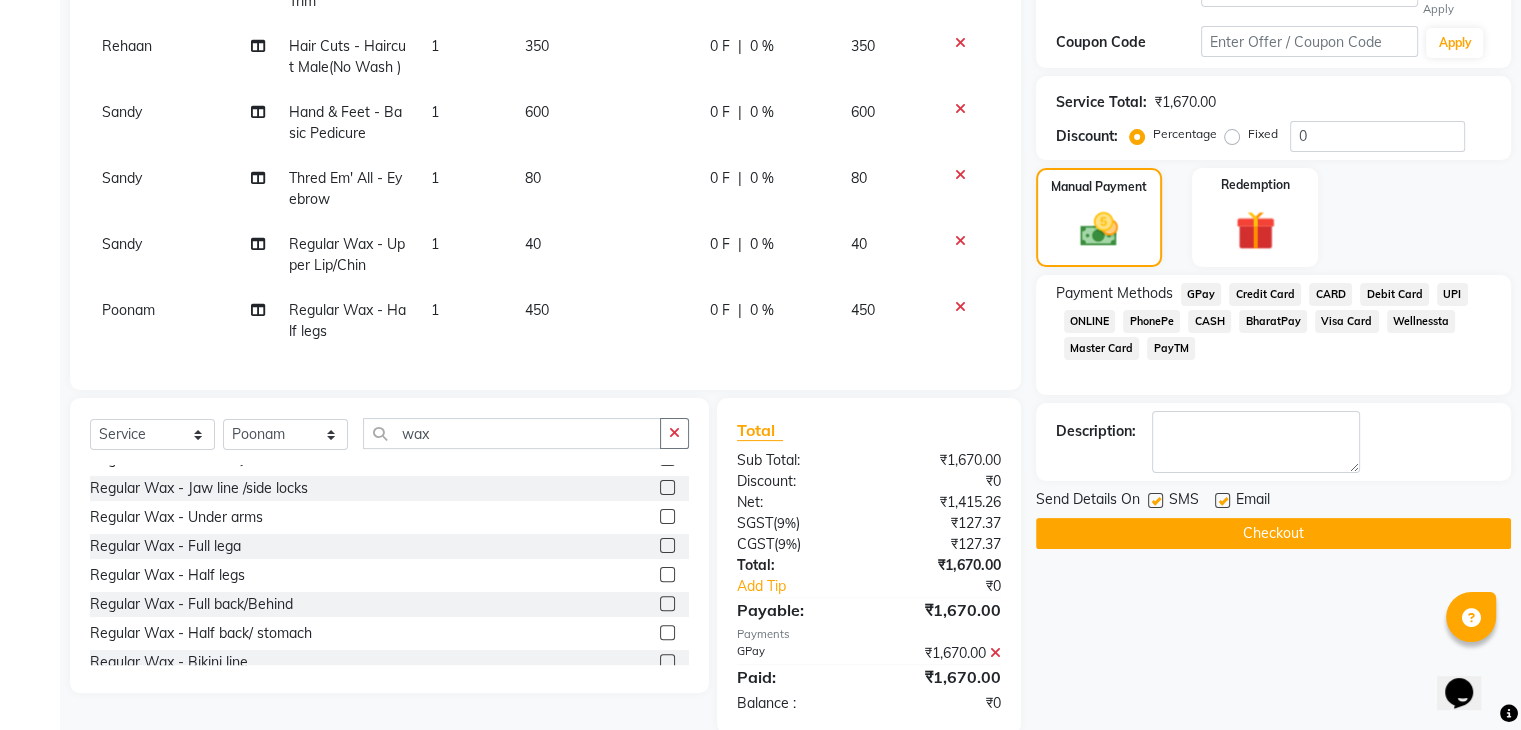 click 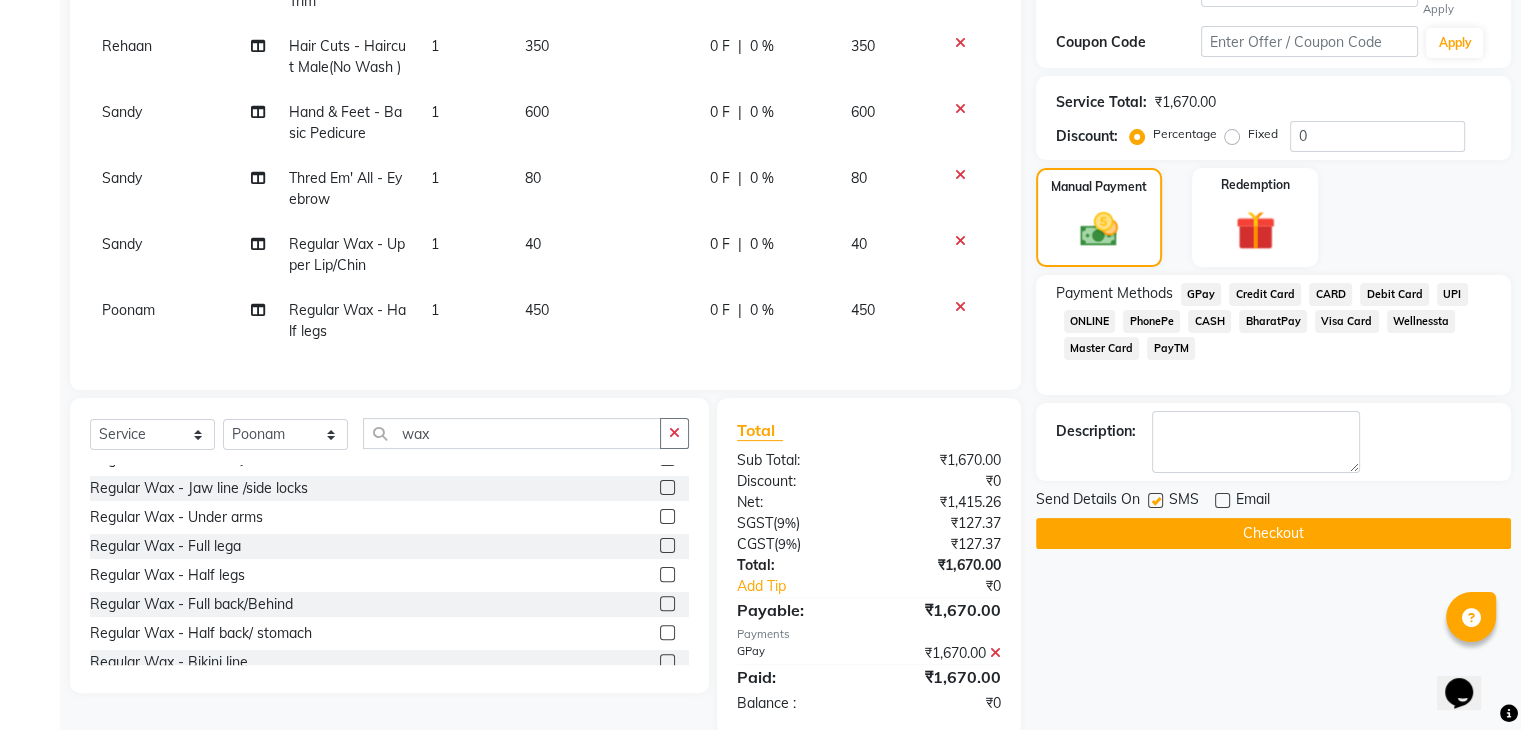 click 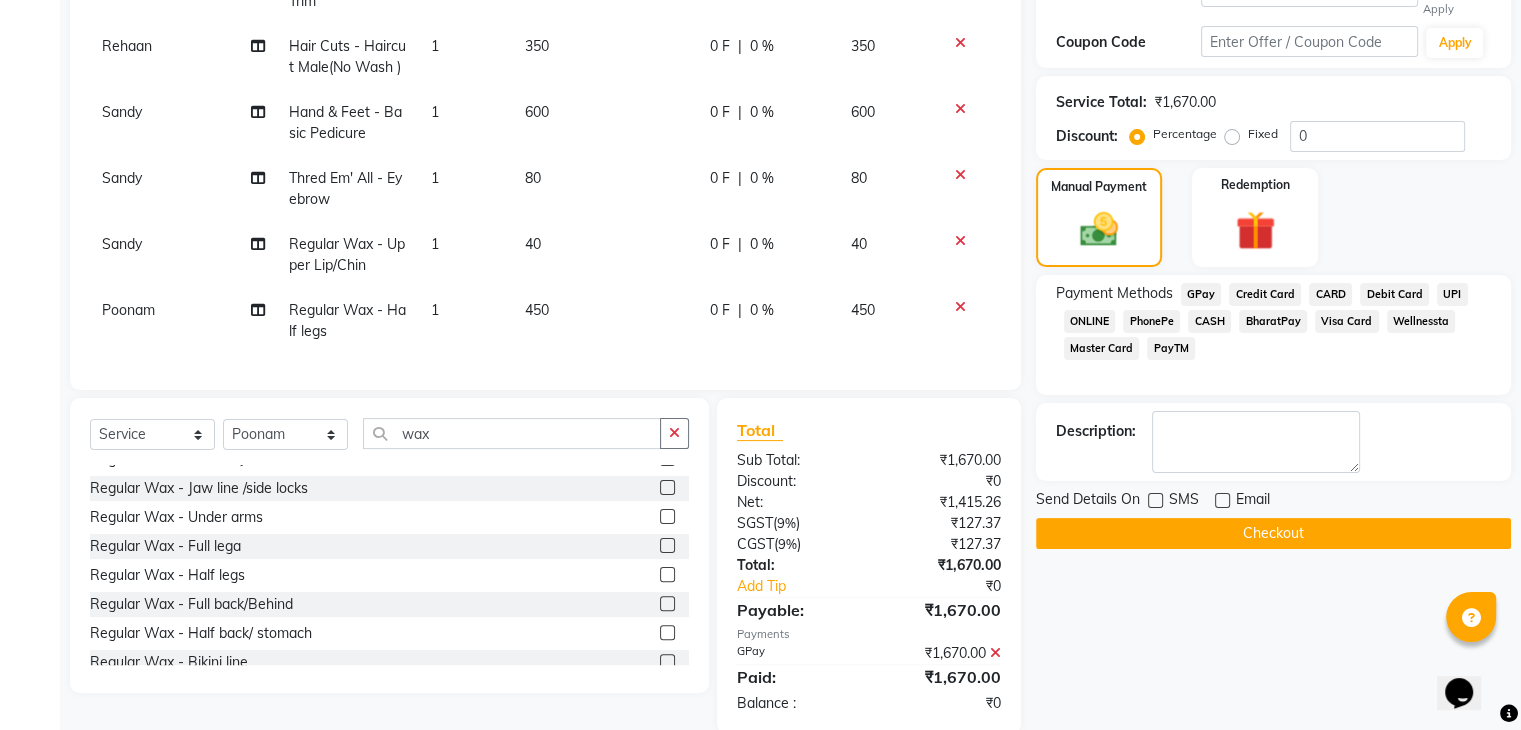 click on "Checkout" 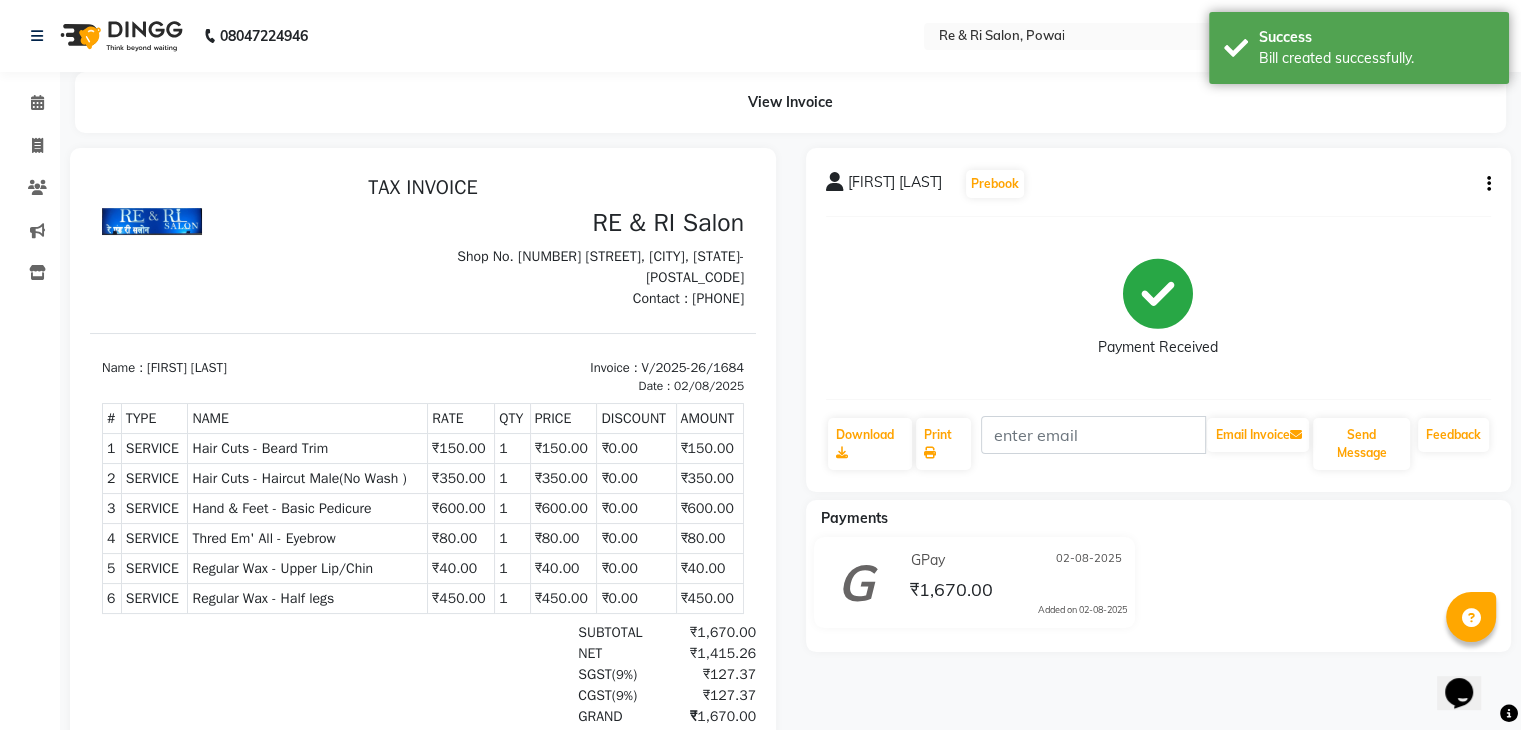 scroll, scrollTop: 0, scrollLeft: 0, axis: both 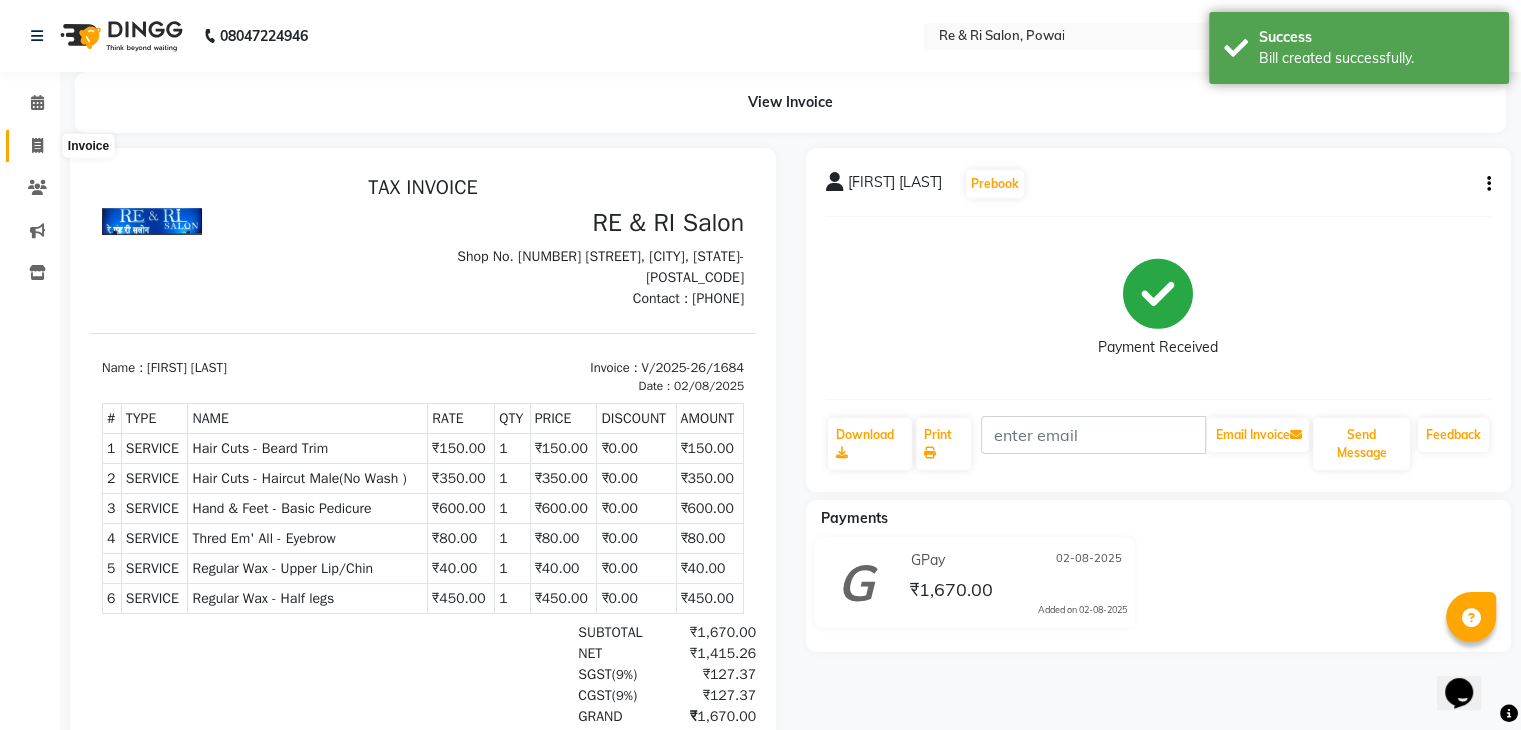 click 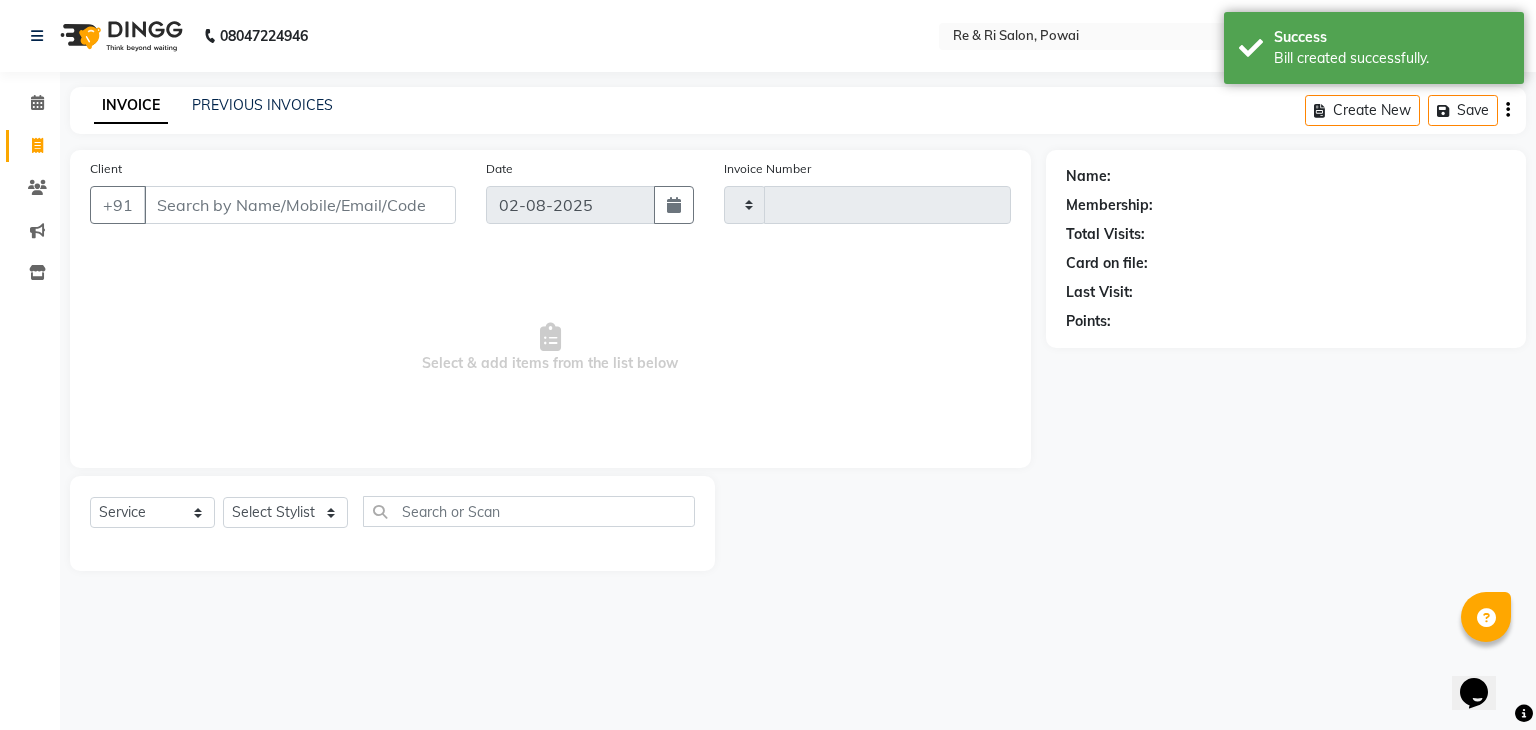 type on "1685" 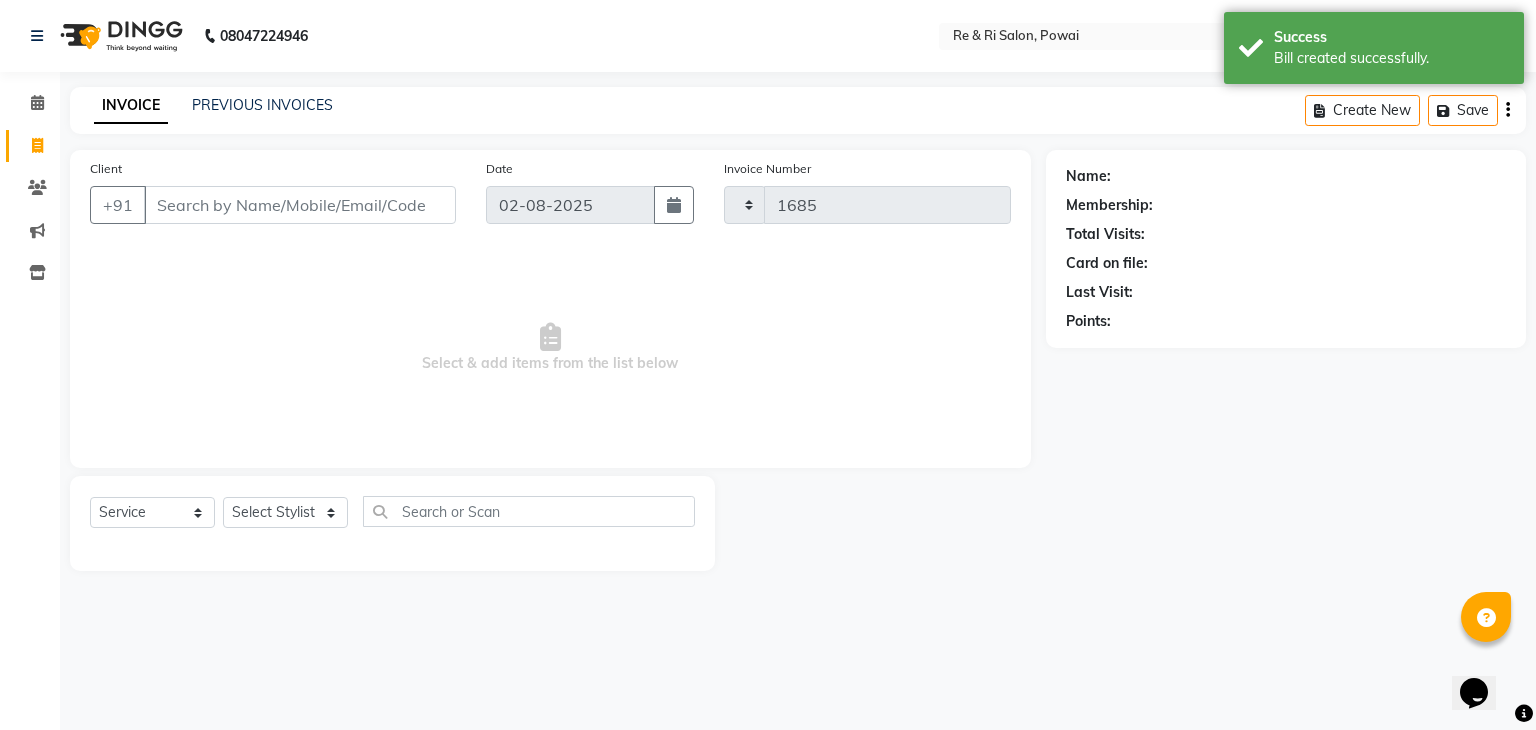 select on "5364" 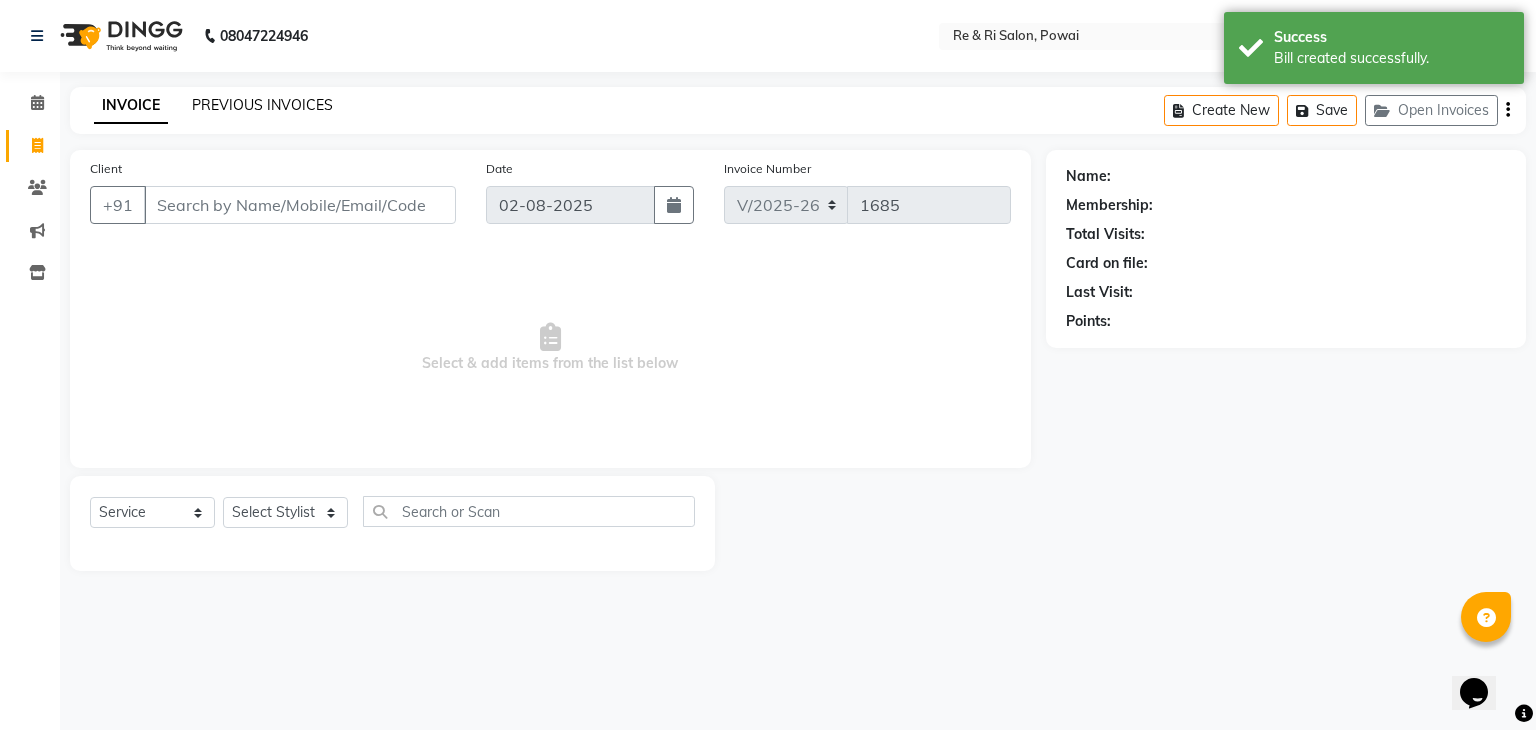 click on "INVOICE PREVIOUS INVOICES Create New   Save   Open Invoices" 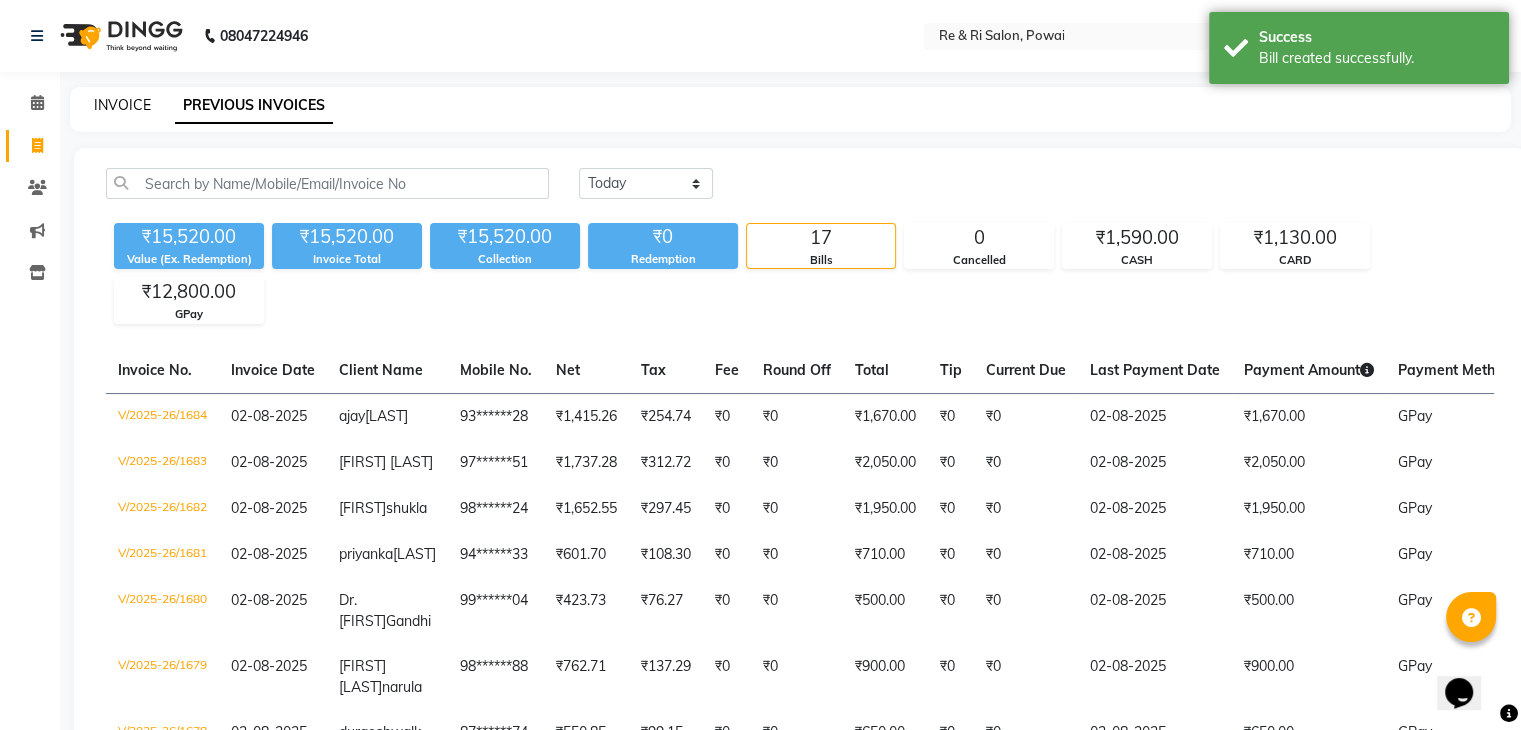 click on "INVOICE" 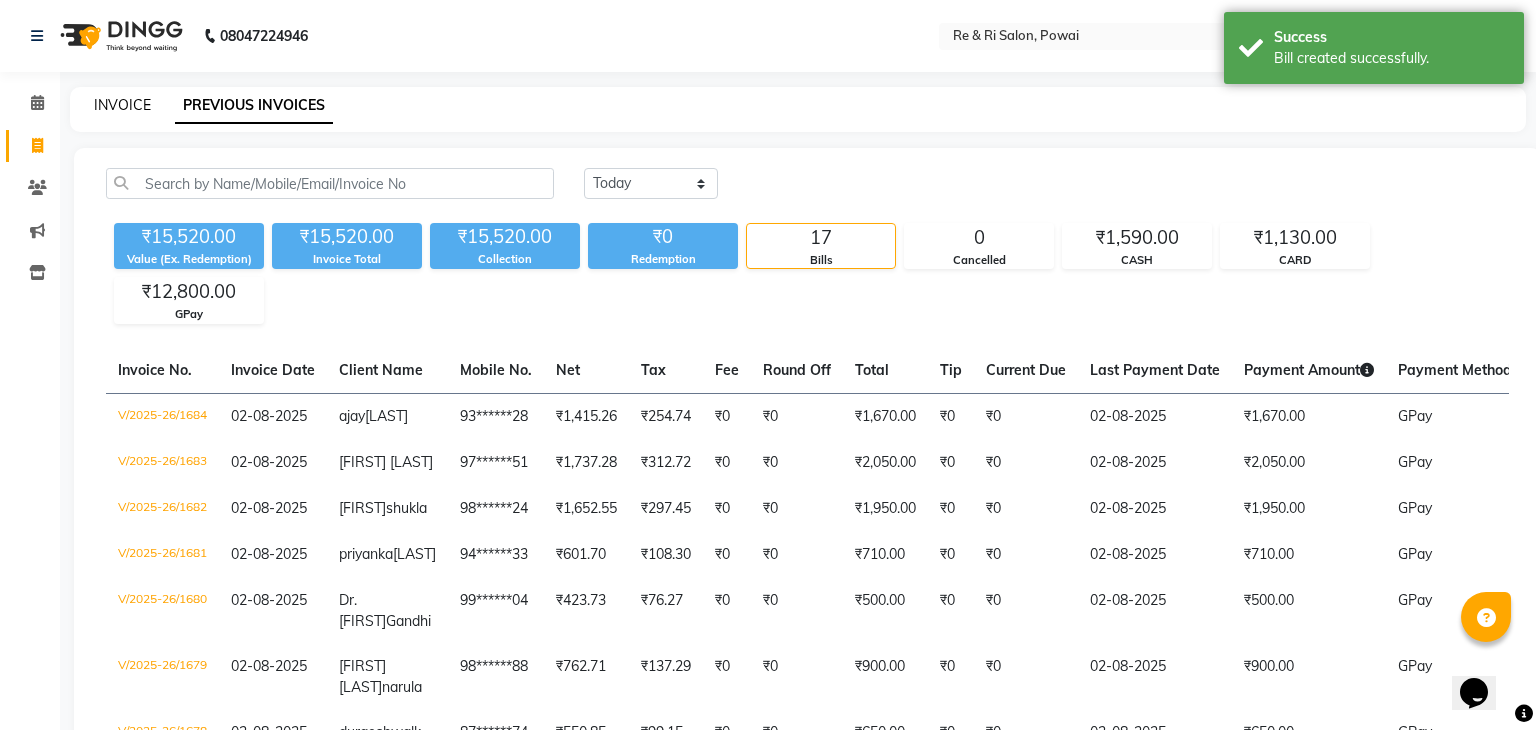 select on "5364" 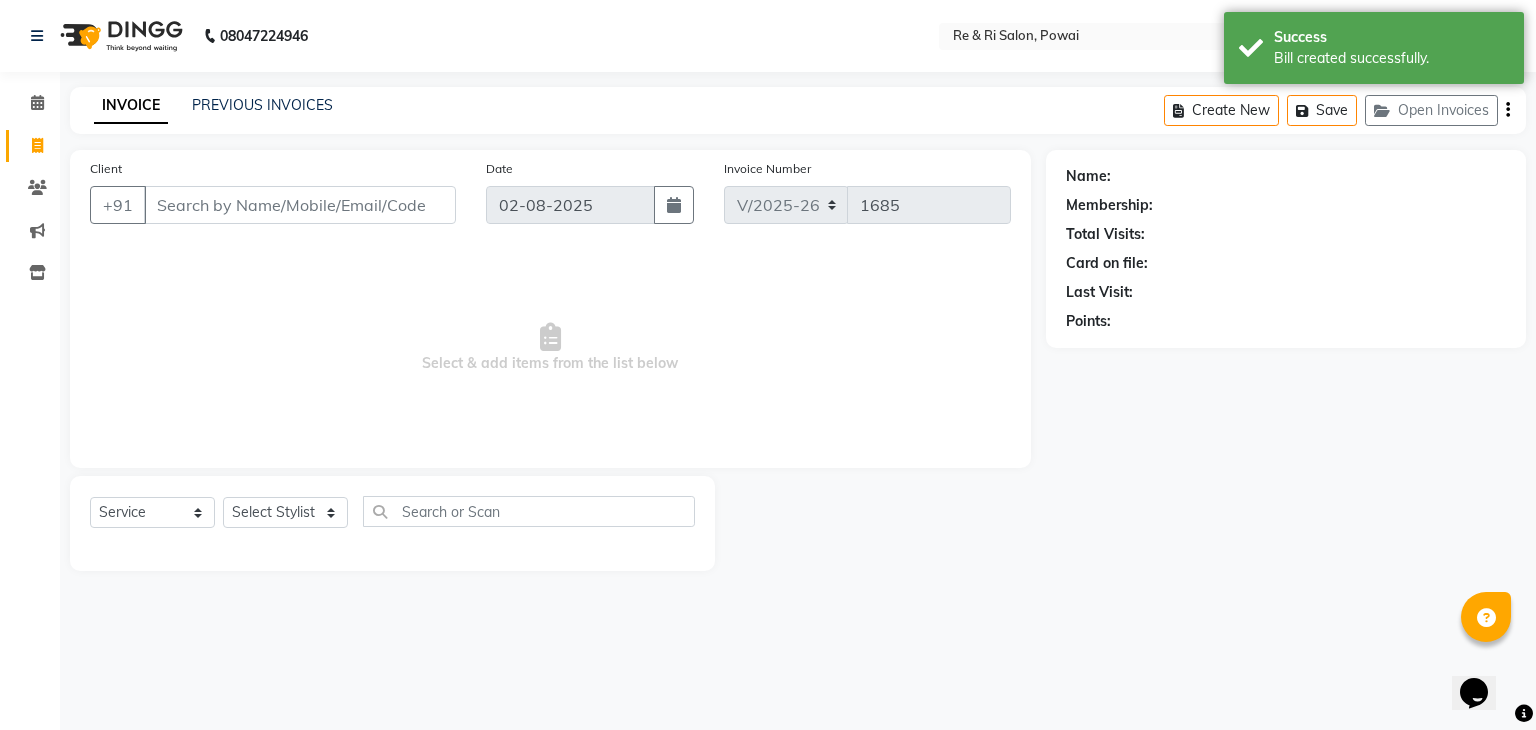 click on "Client" at bounding box center [300, 205] 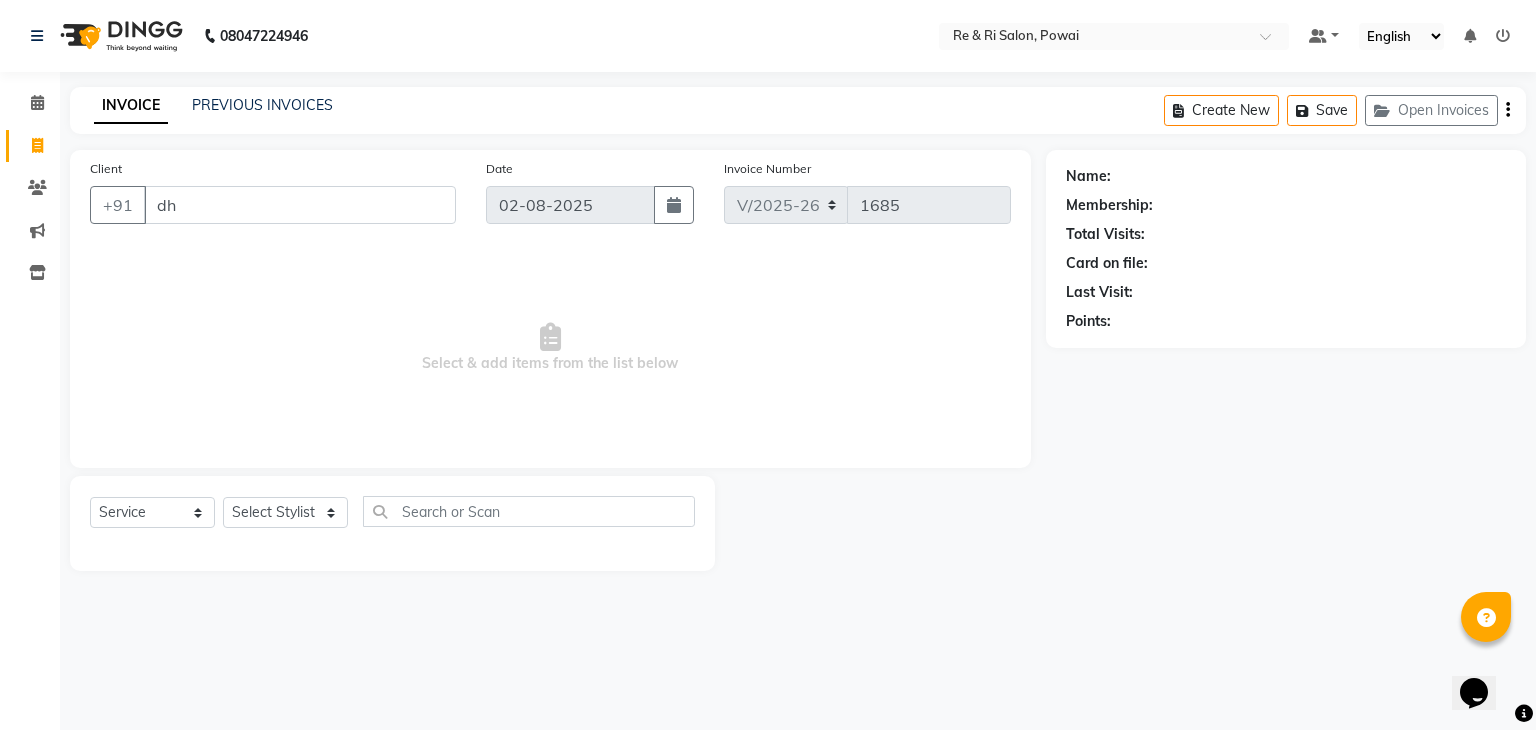 type on "d" 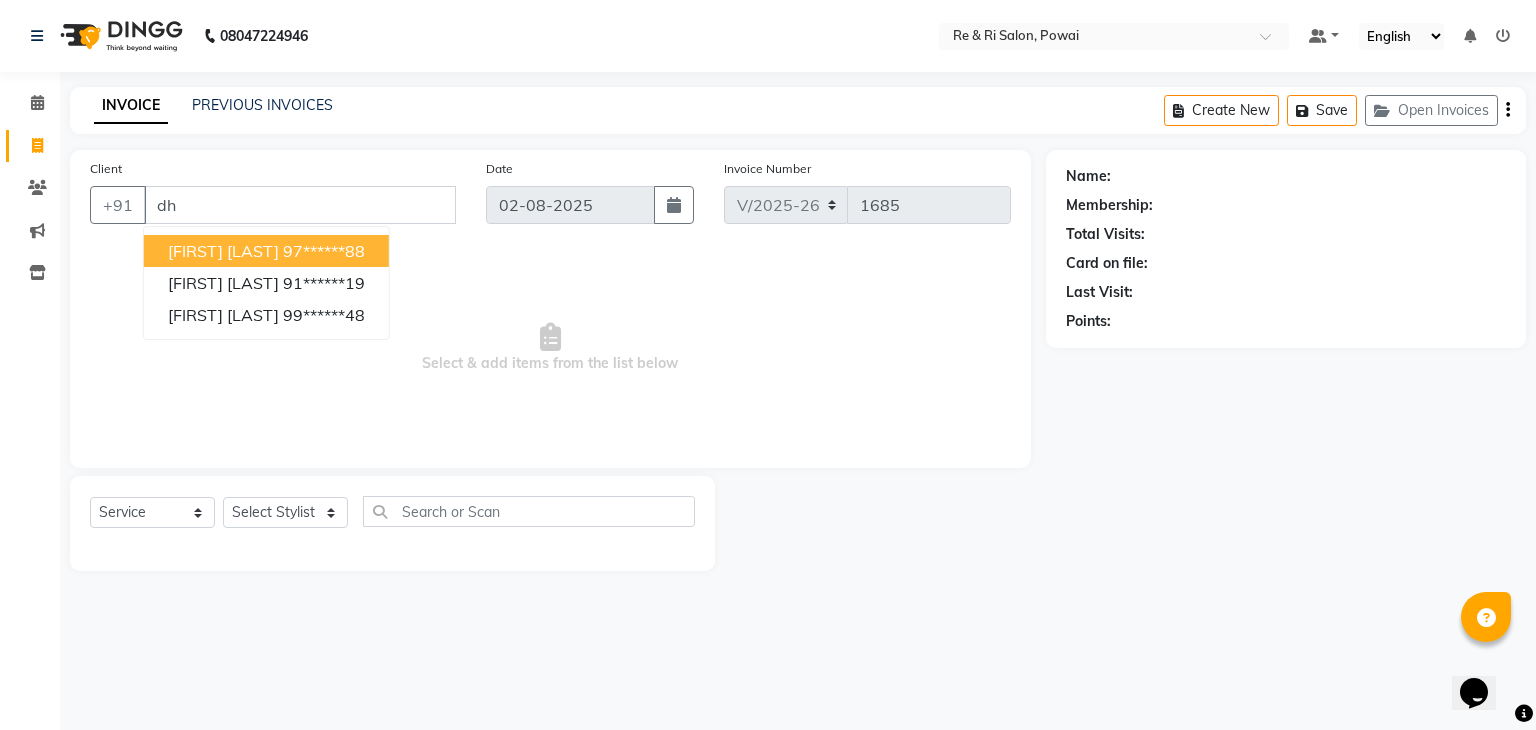 type on "d" 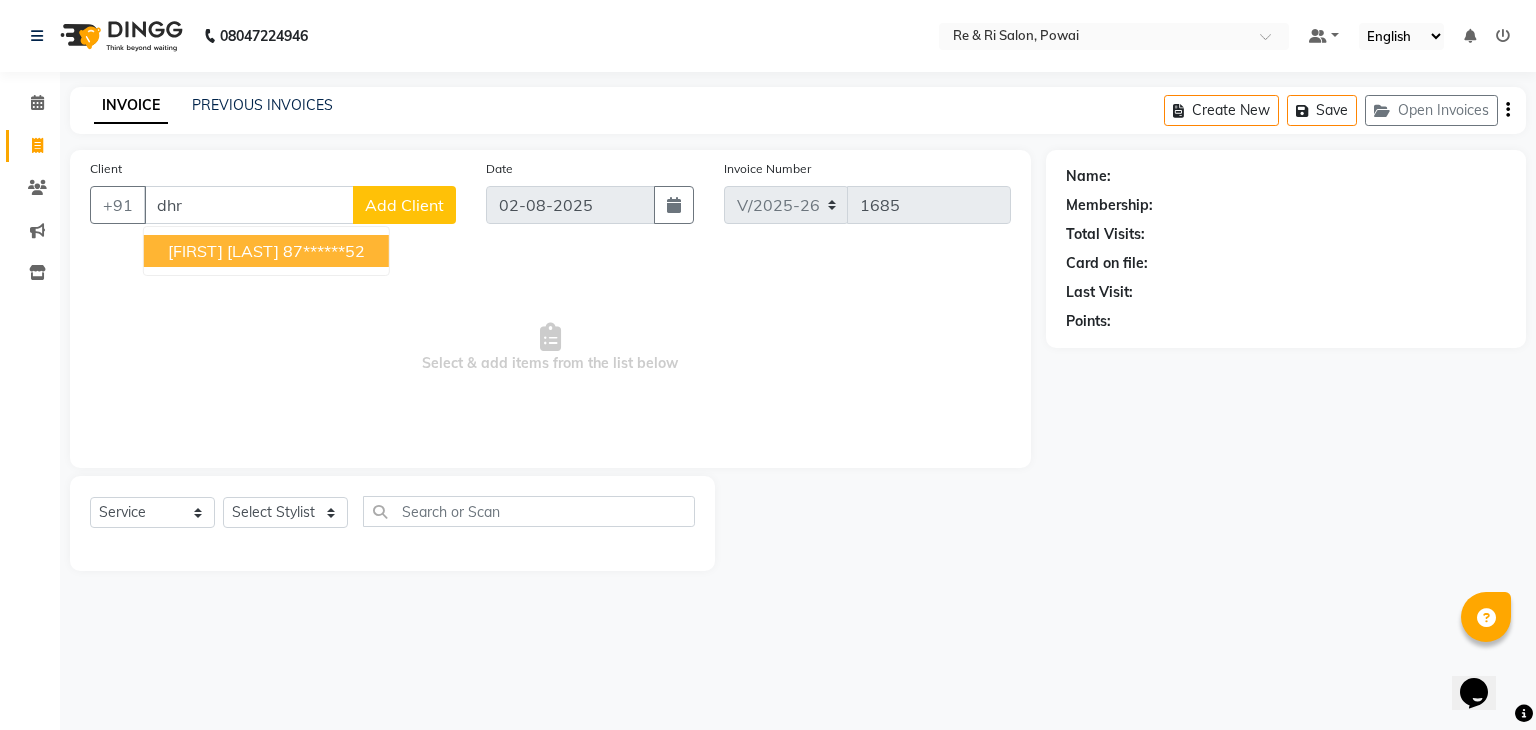 click on "[FIRST] [LAST]" at bounding box center (223, 251) 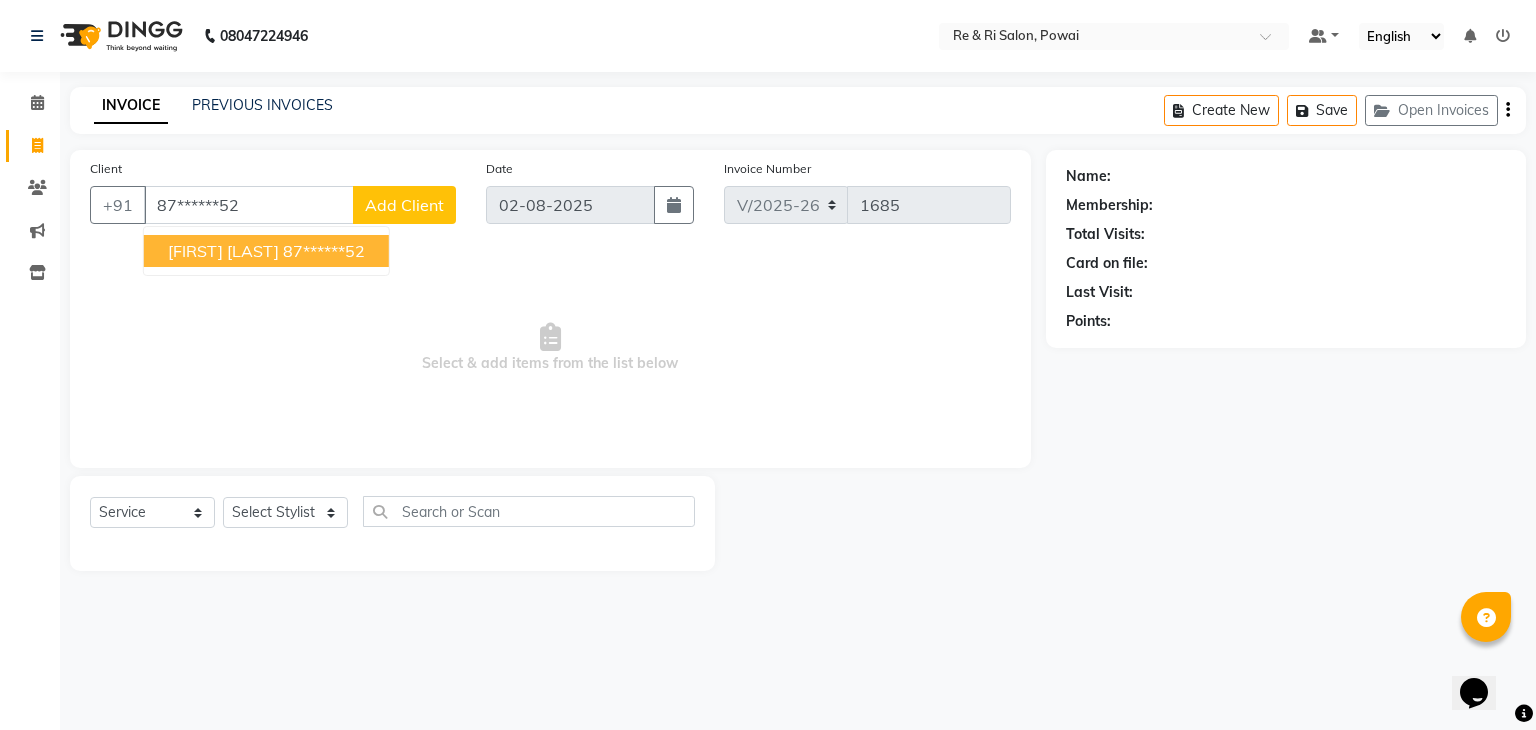 type on "87******52" 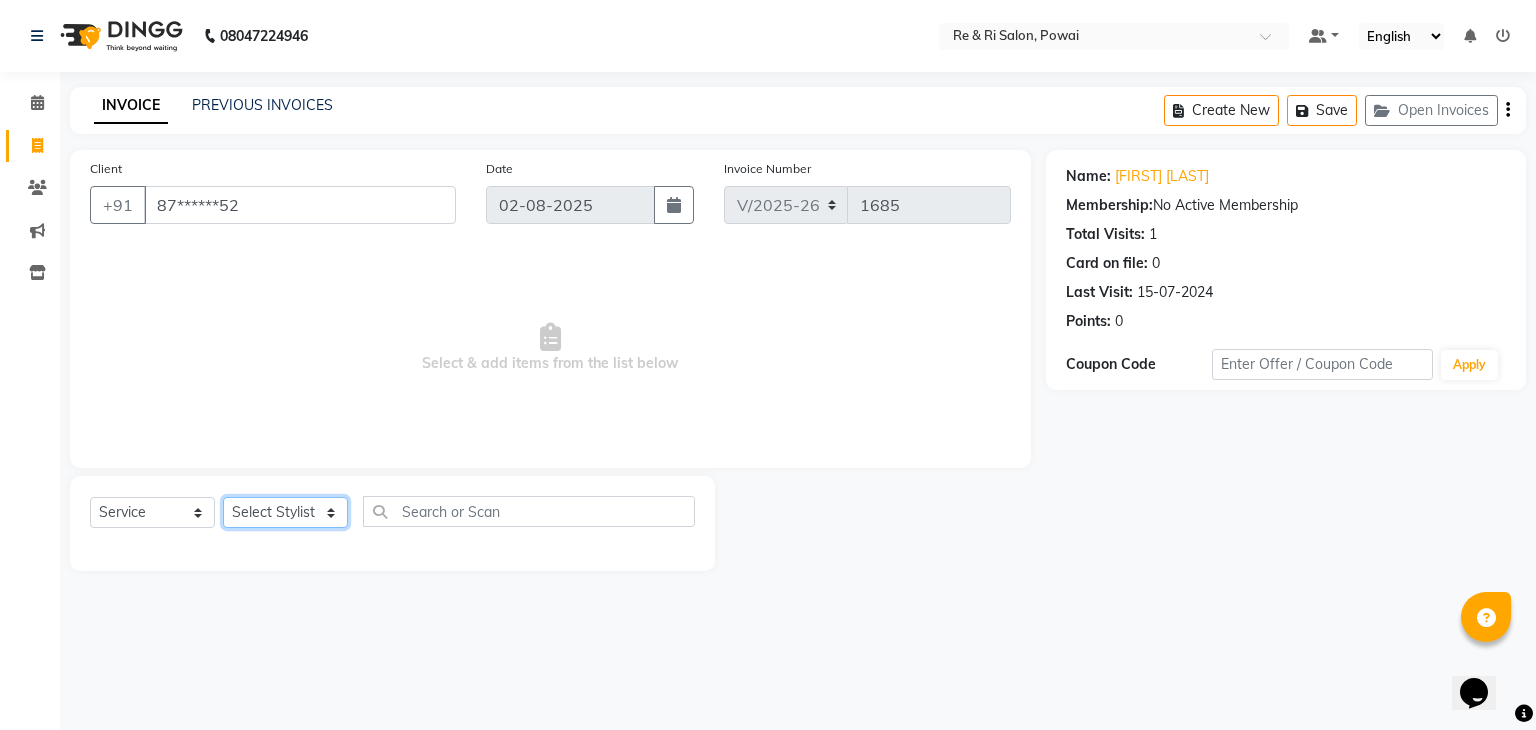 click on "Select Stylist ana Arbaaz  Danish  Poonam Rehaan  Salman  Sandy" 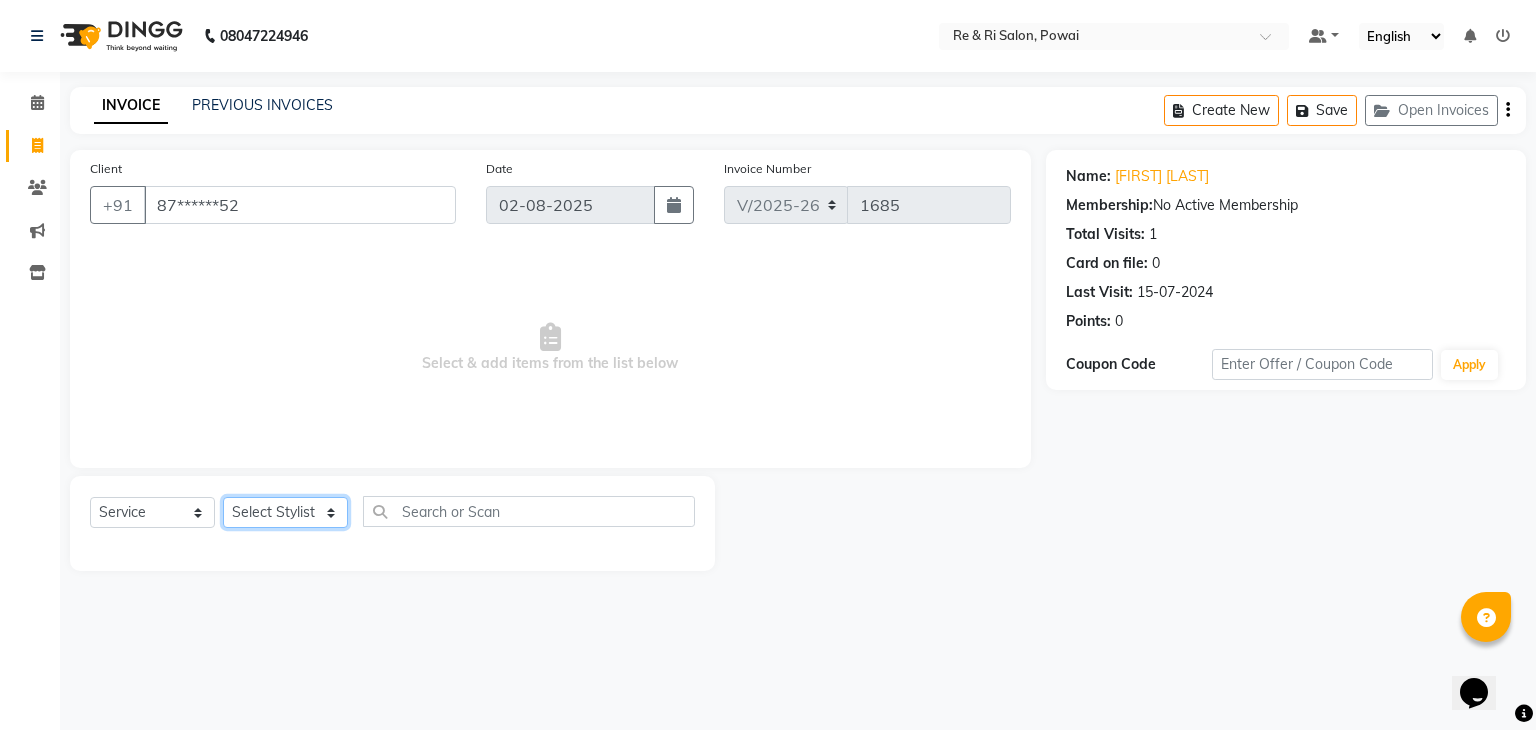 select on "35434" 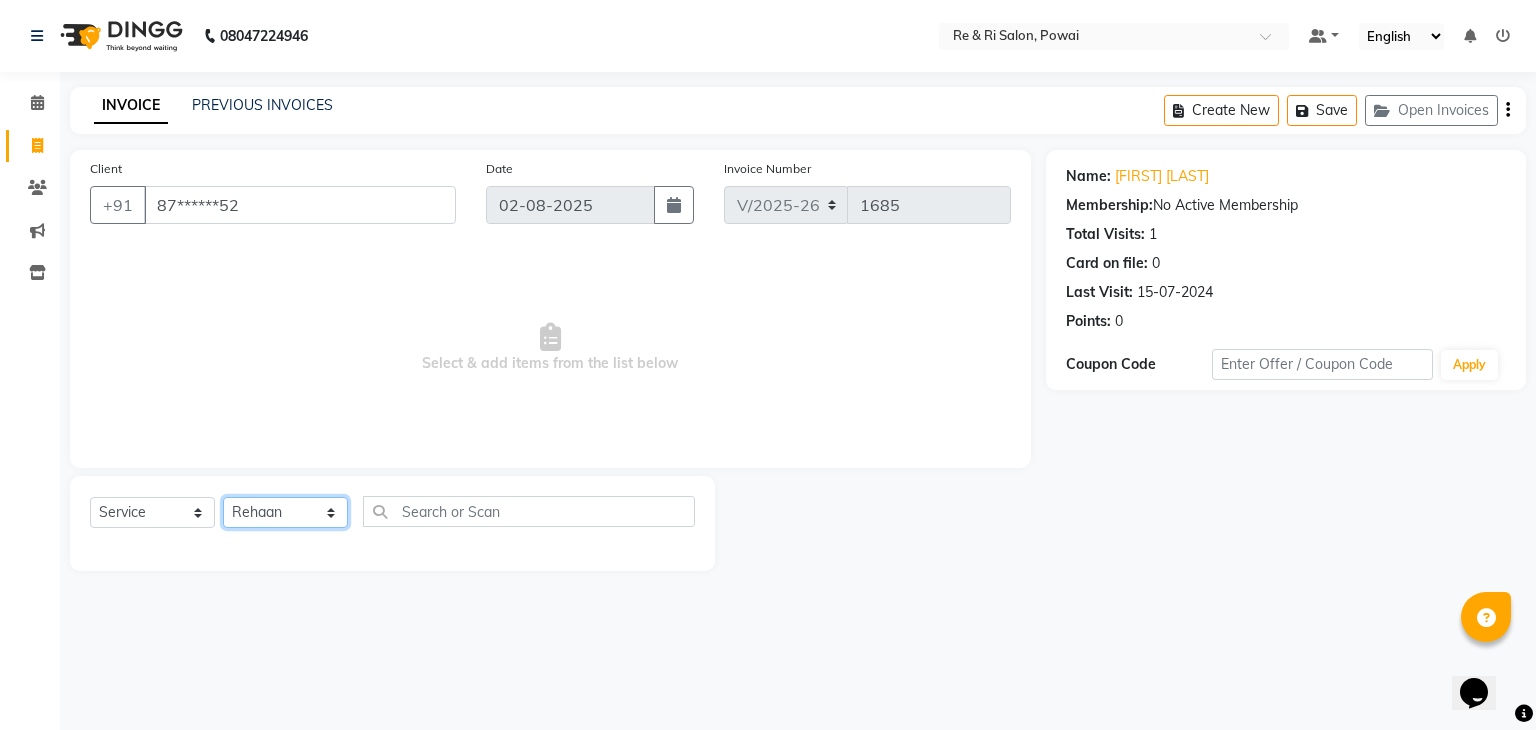 click on "Select Stylist ana Arbaaz  Danish  Poonam Rehaan  Salman  Sandy" 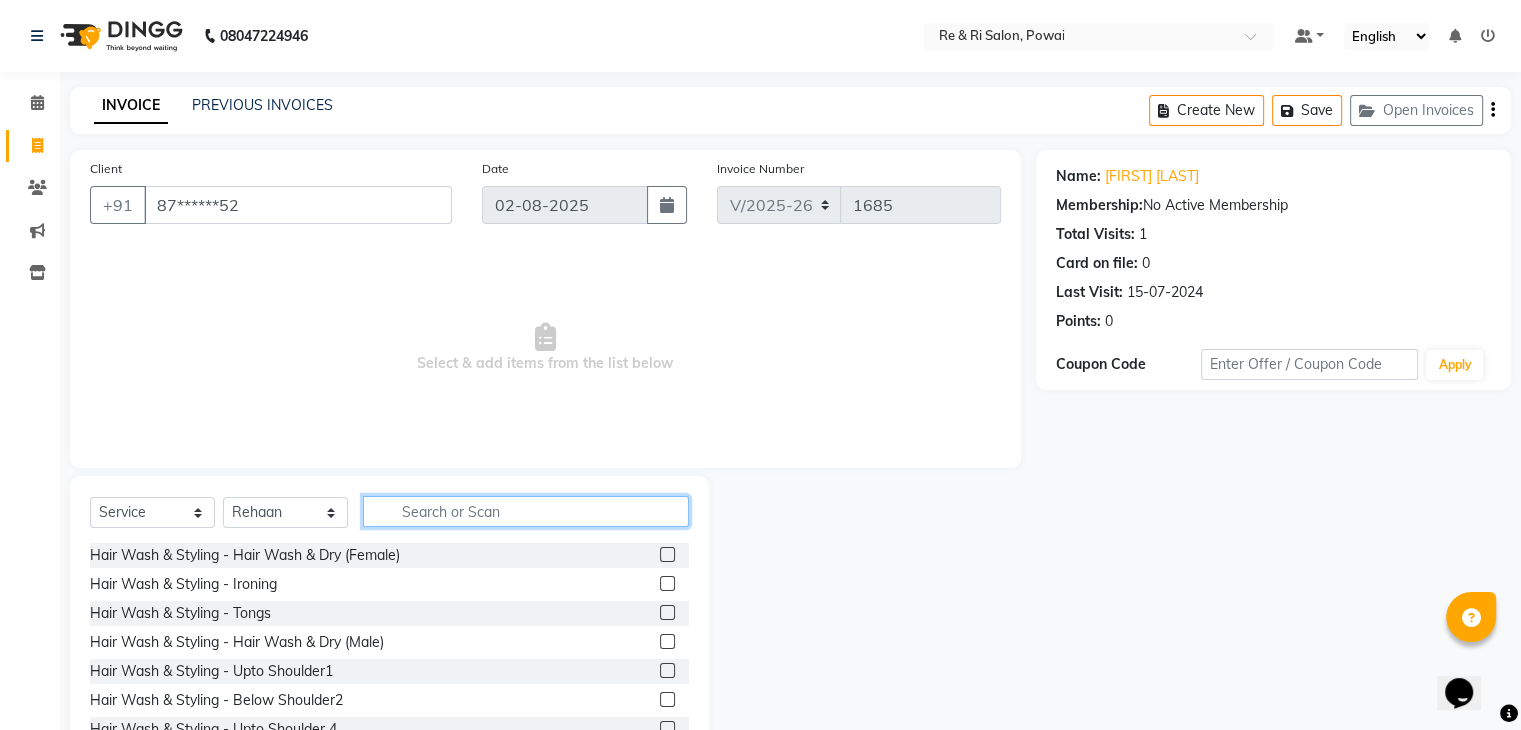click 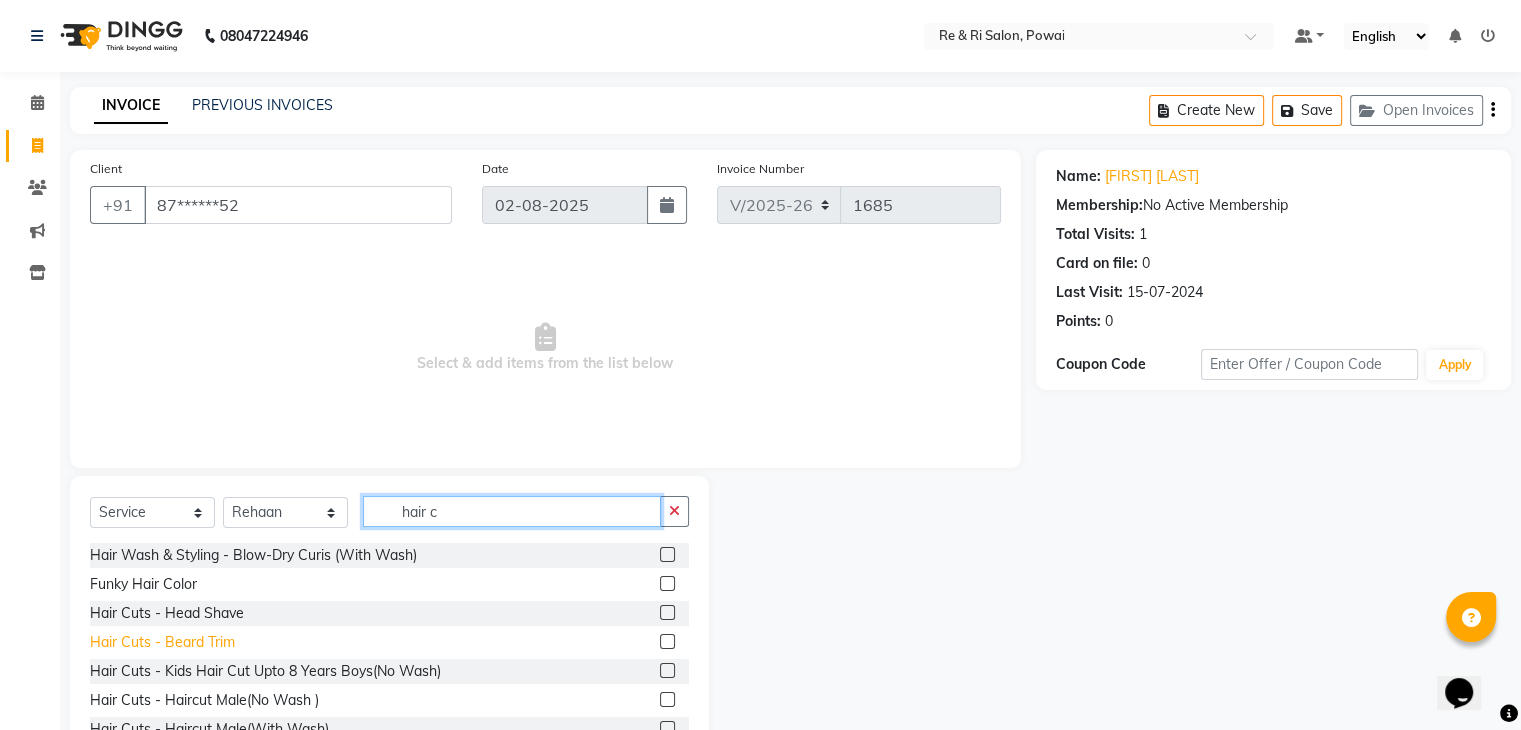type on "hair c" 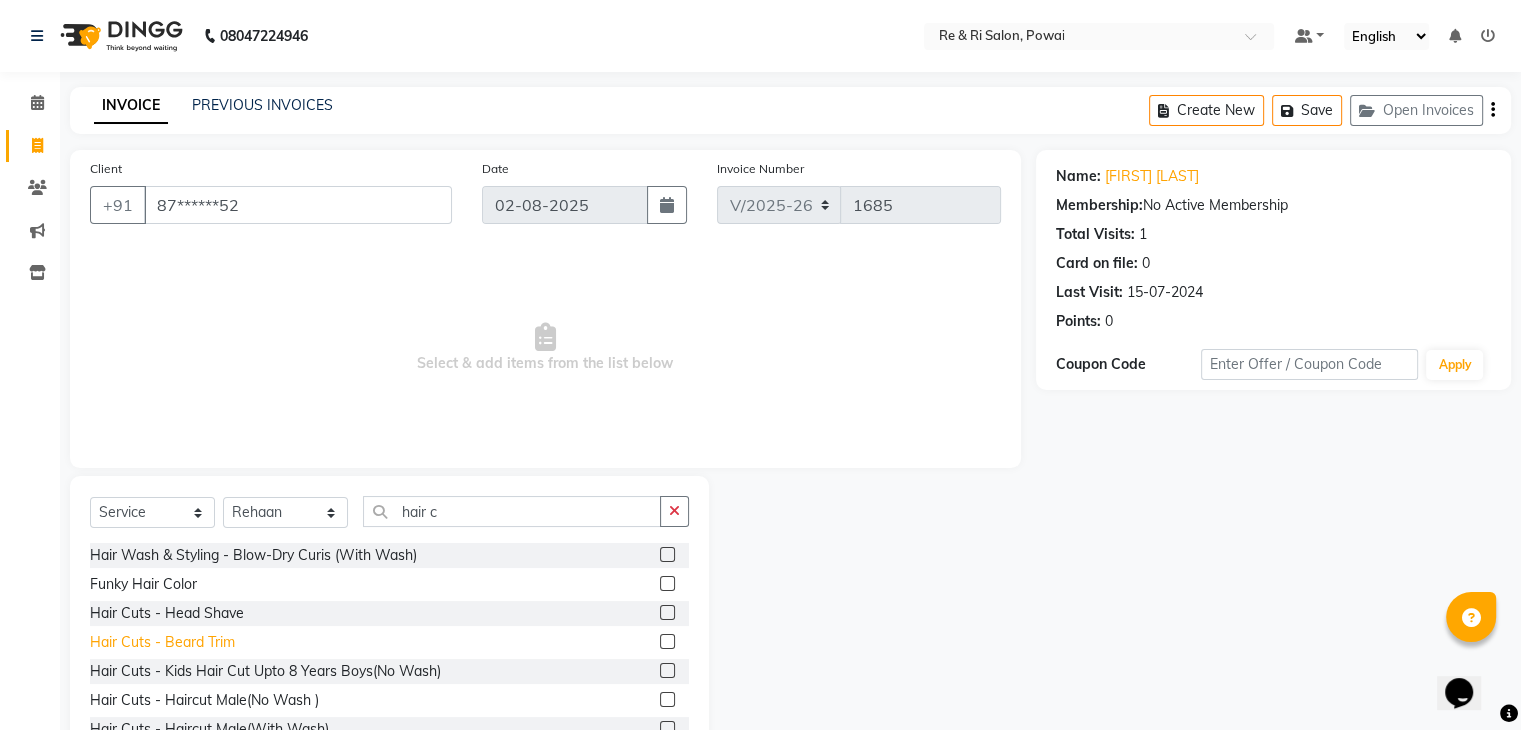 click on "Hair Cuts - Beard Trim" 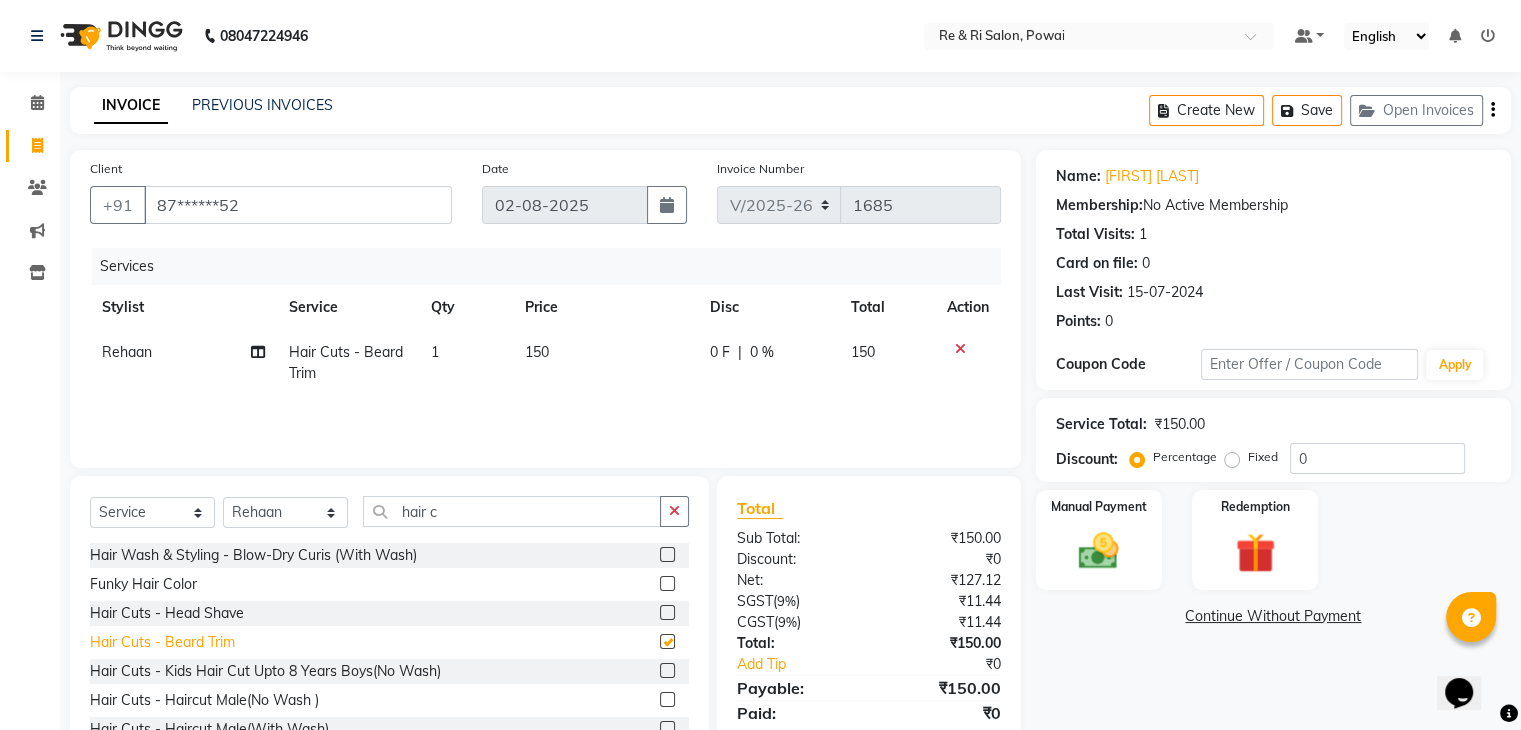 checkbox on "false" 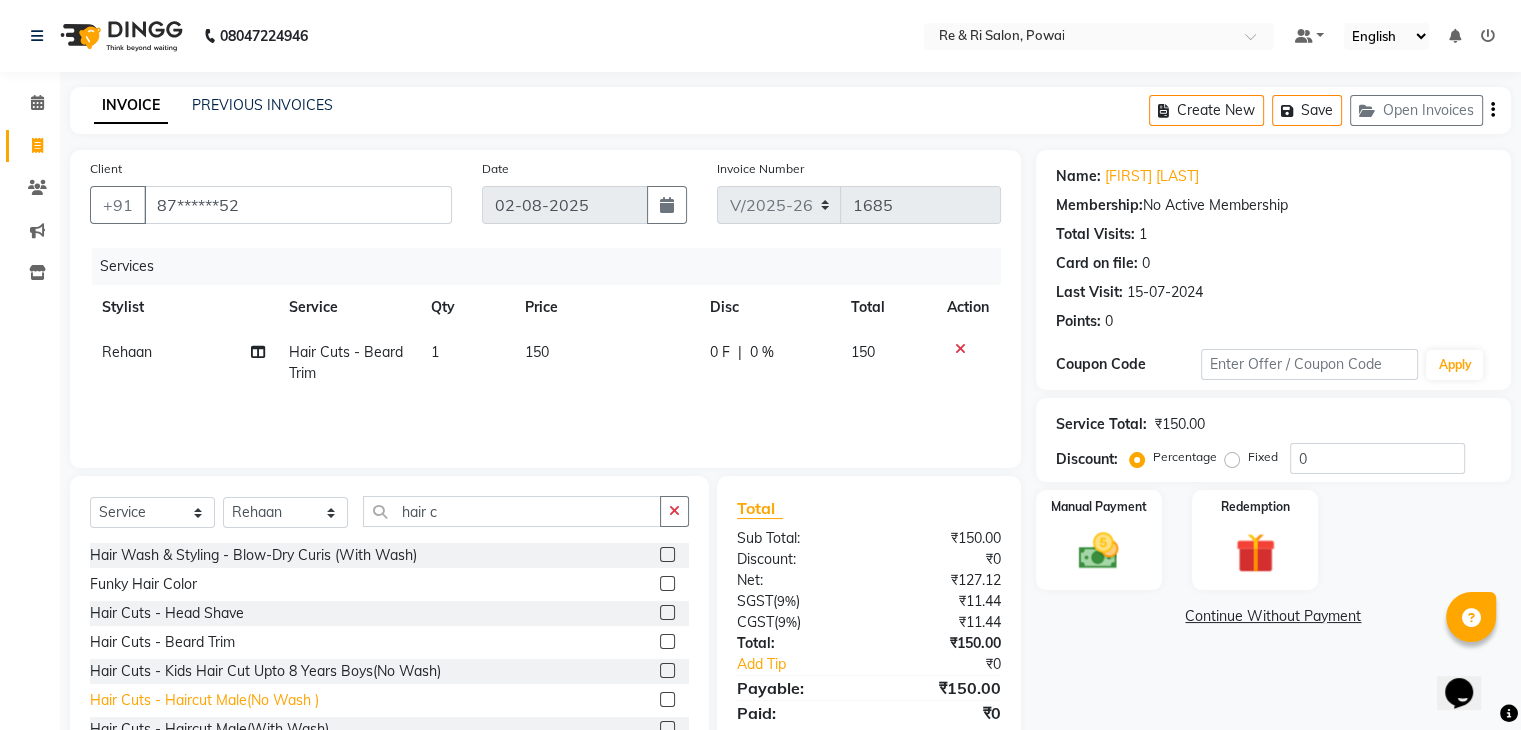 click on "Hair Cuts - Haircut Male(No Wash )" 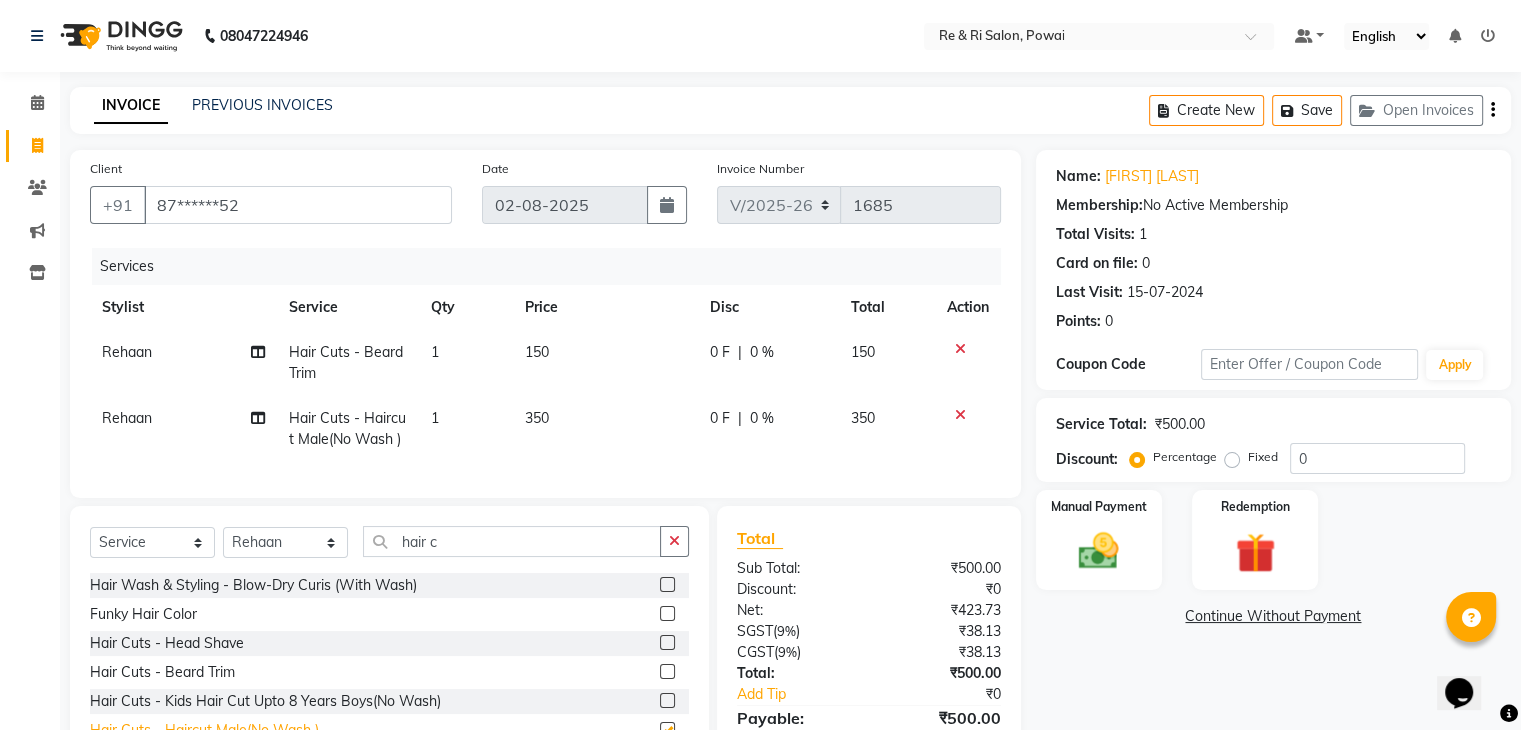 checkbox on "false" 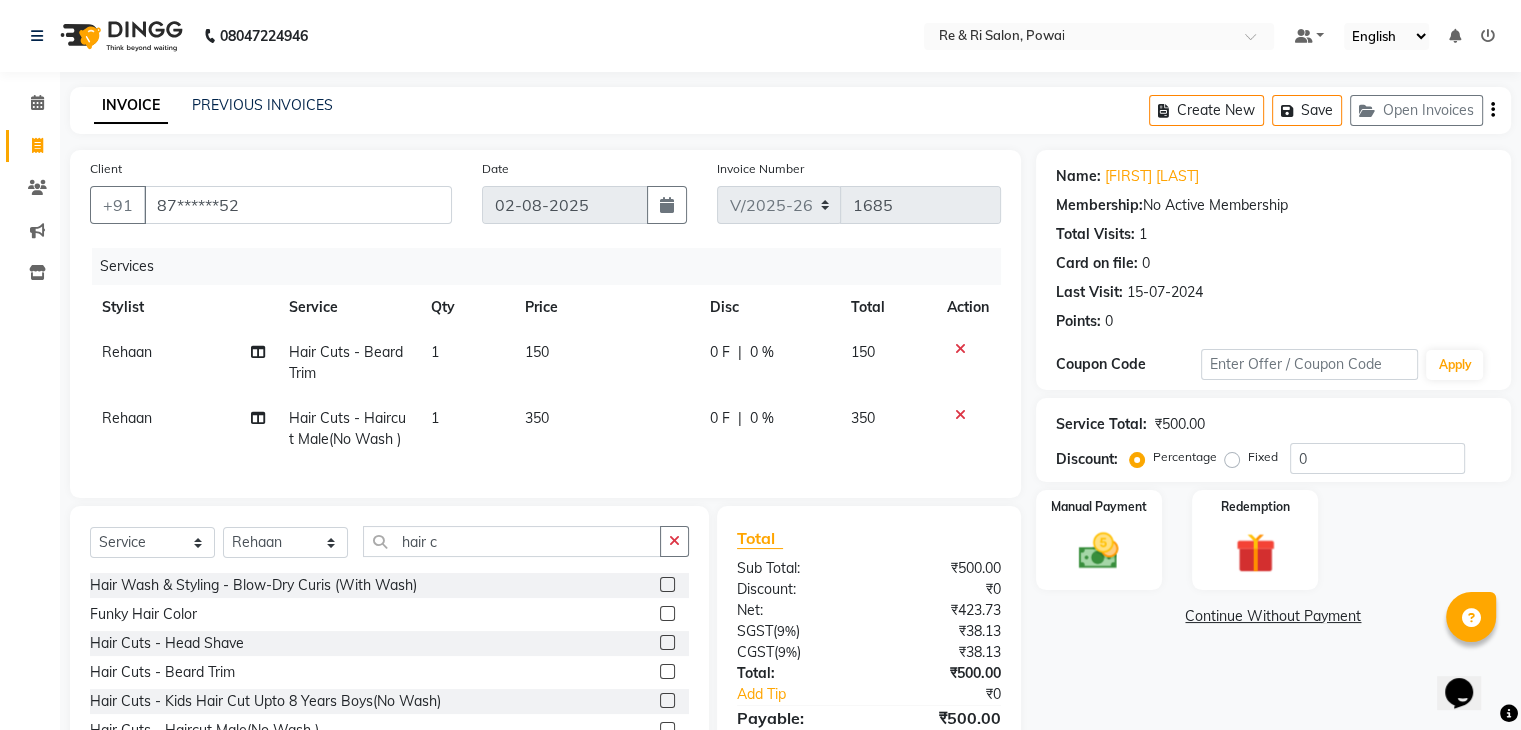 click on "0 F" 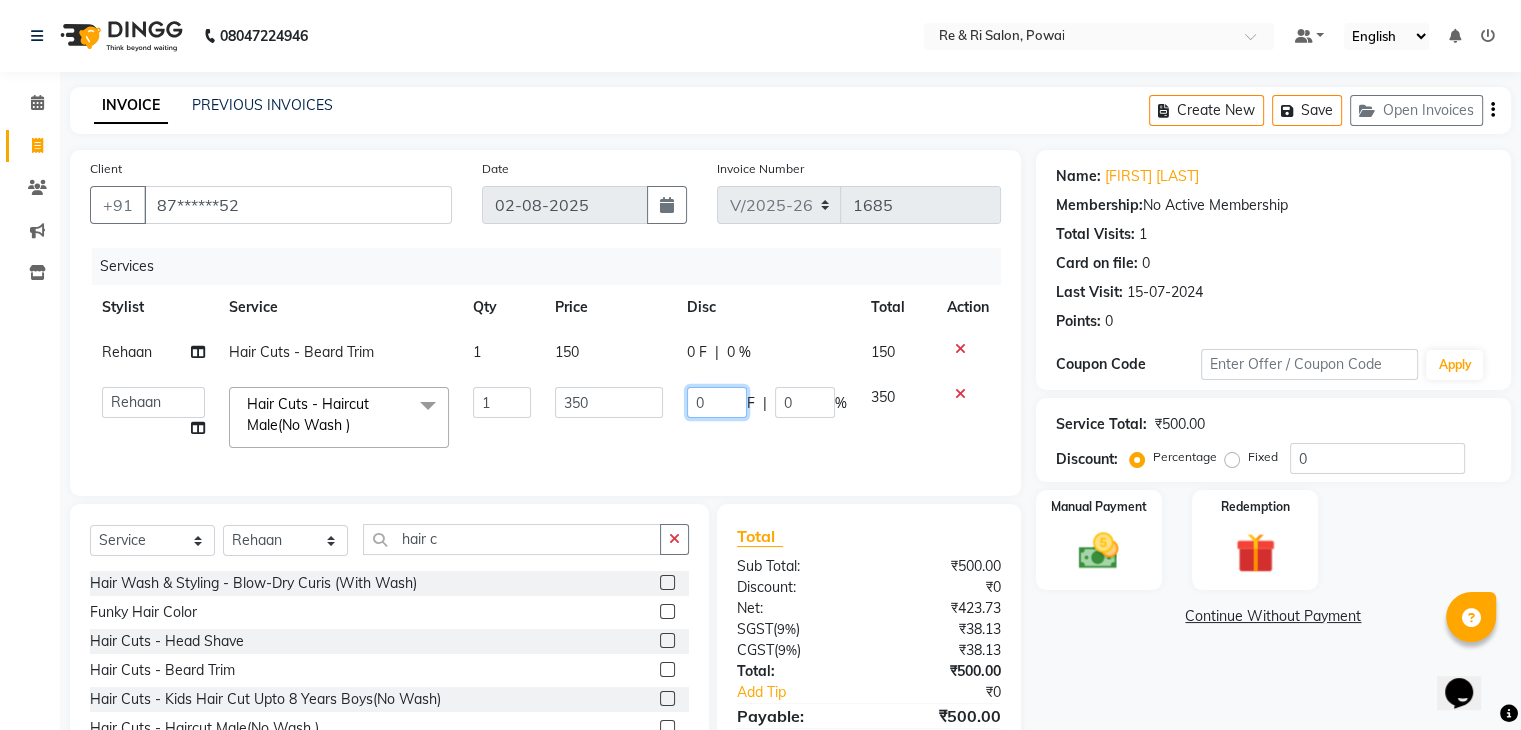 click on "0" 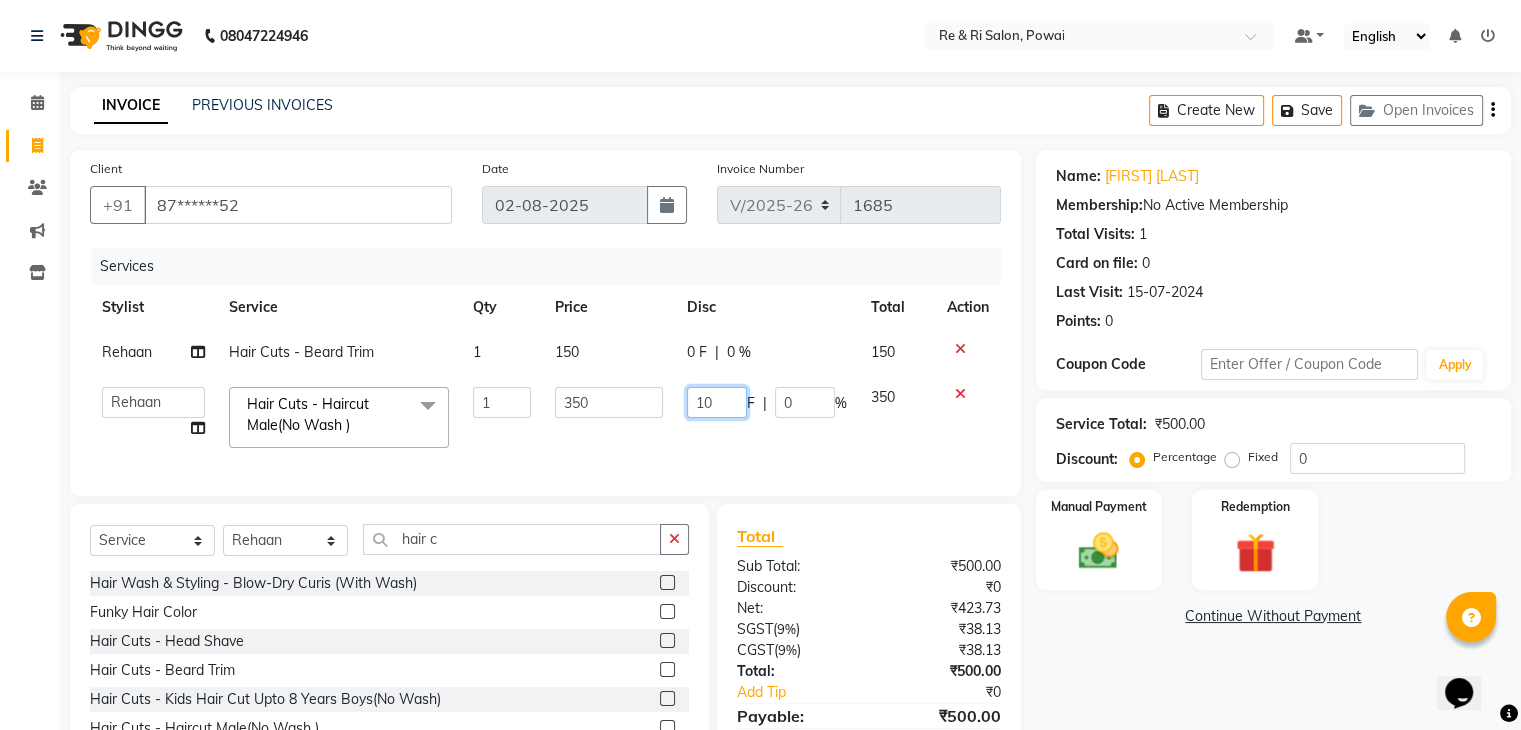 type on "100" 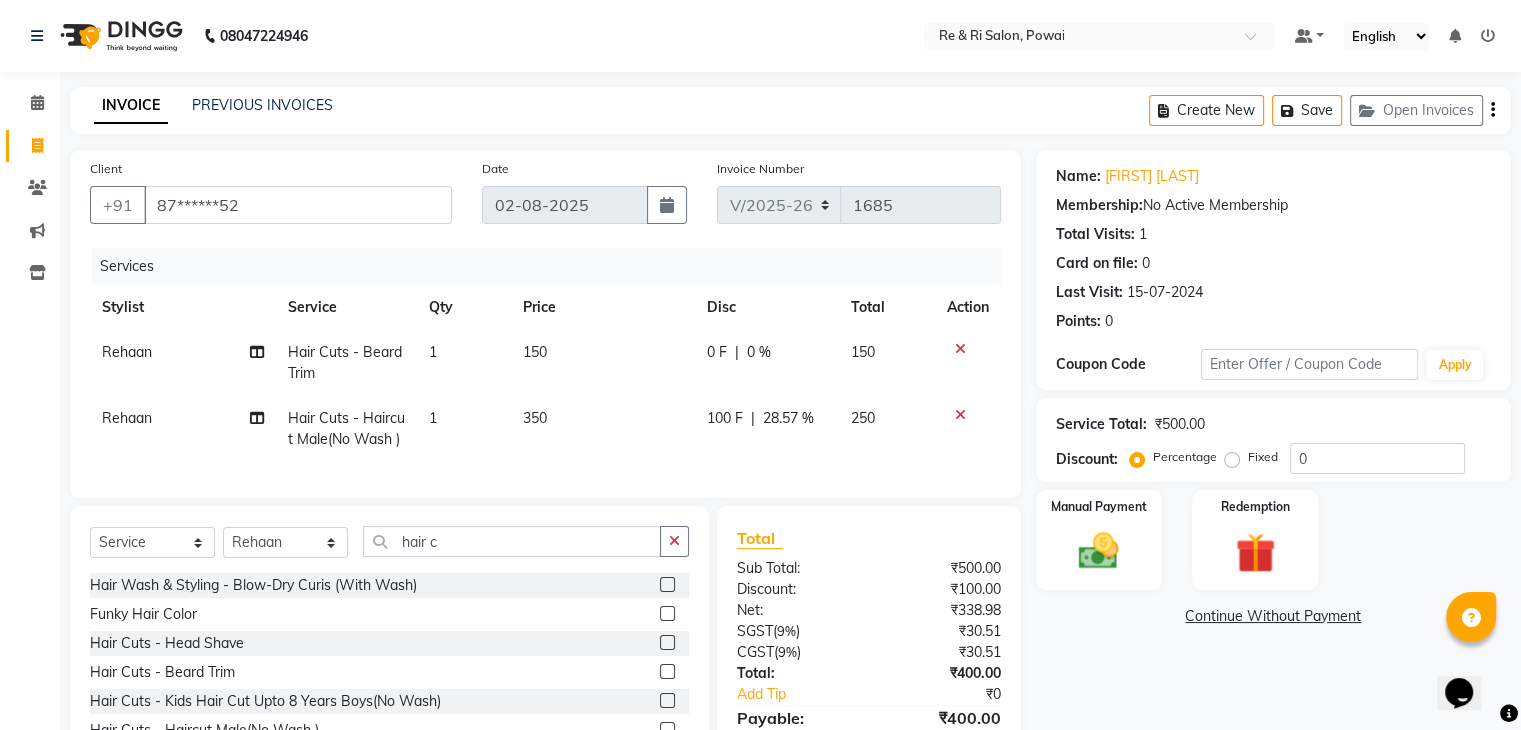 click on "100 F | 28.57 %" 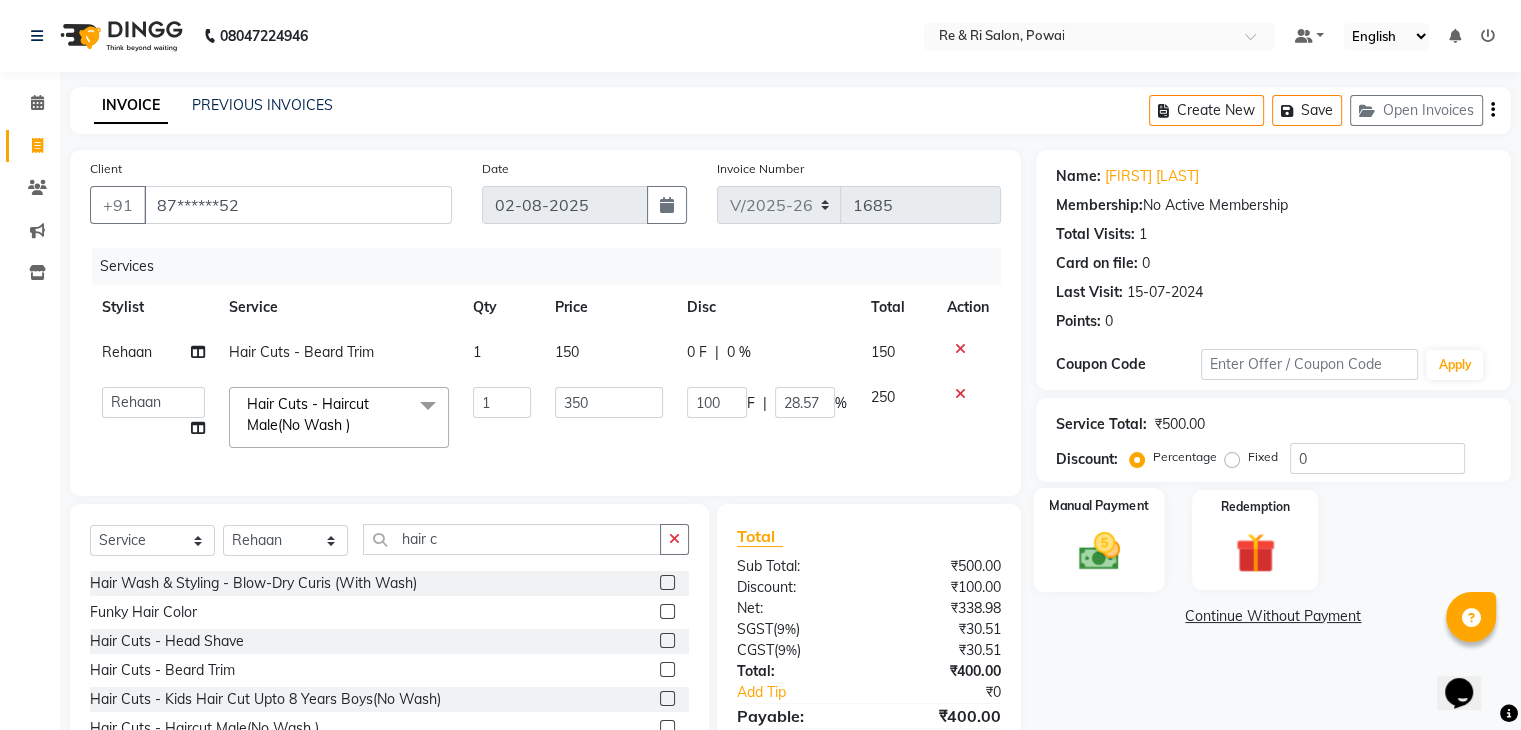 click 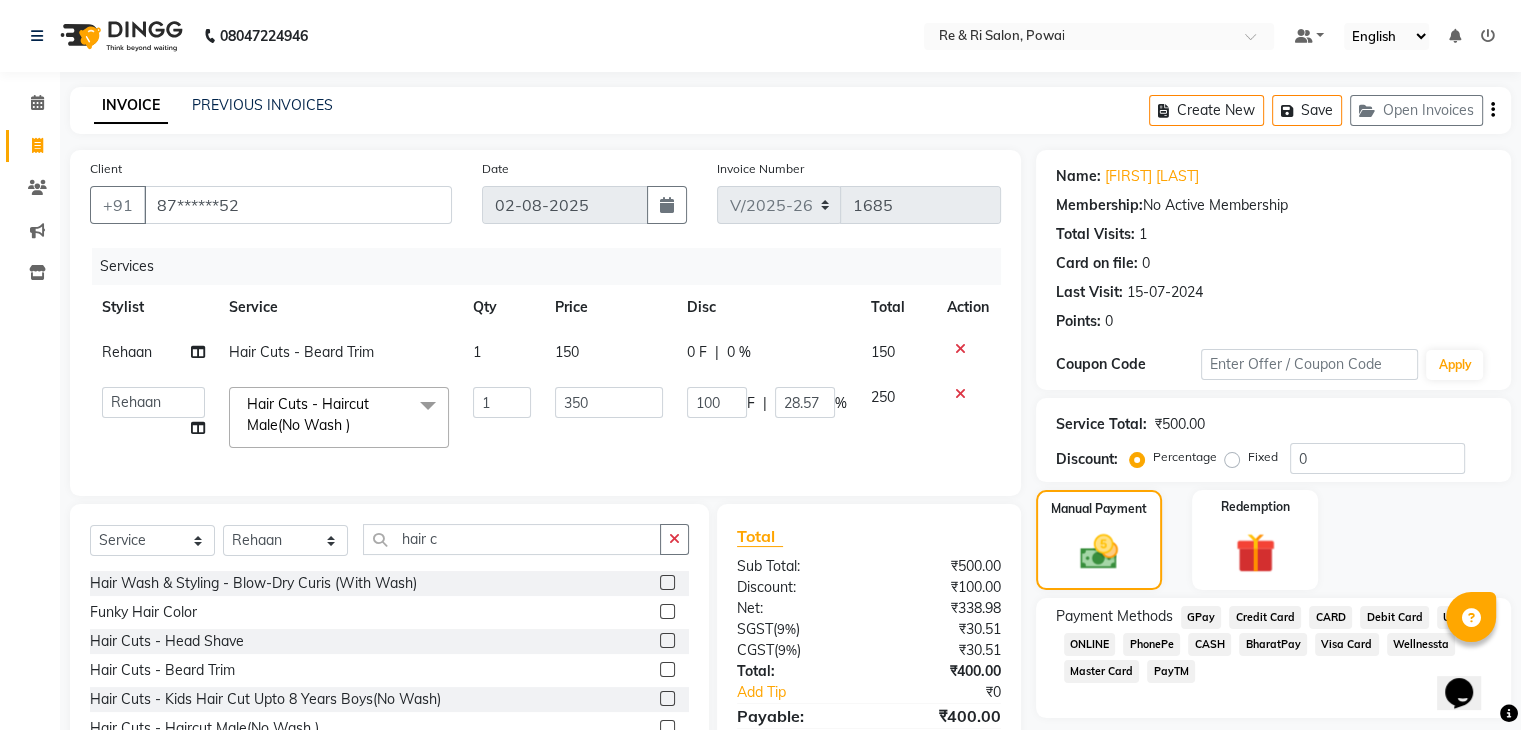scroll, scrollTop: 115, scrollLeft: 0, axis: vertical 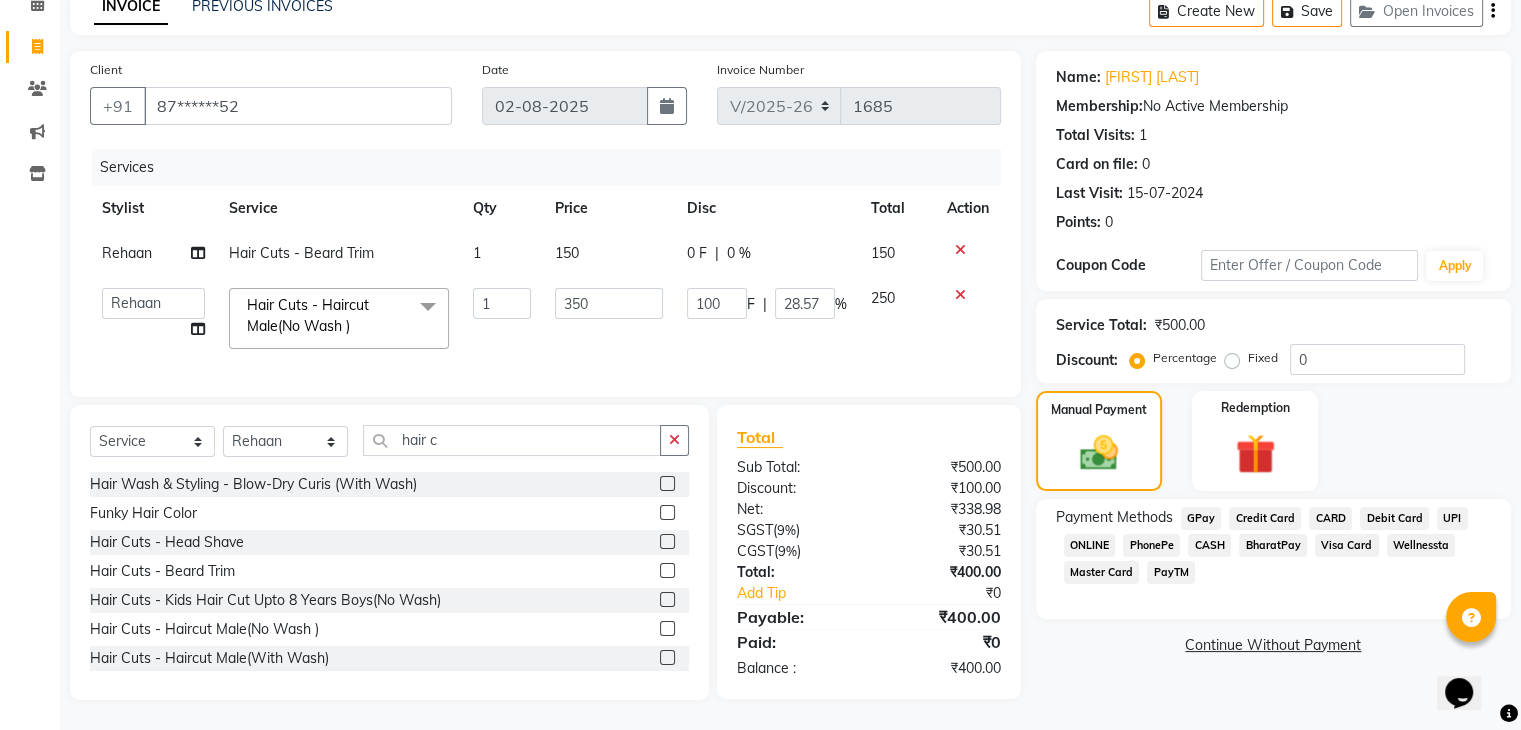 click on "CASH" 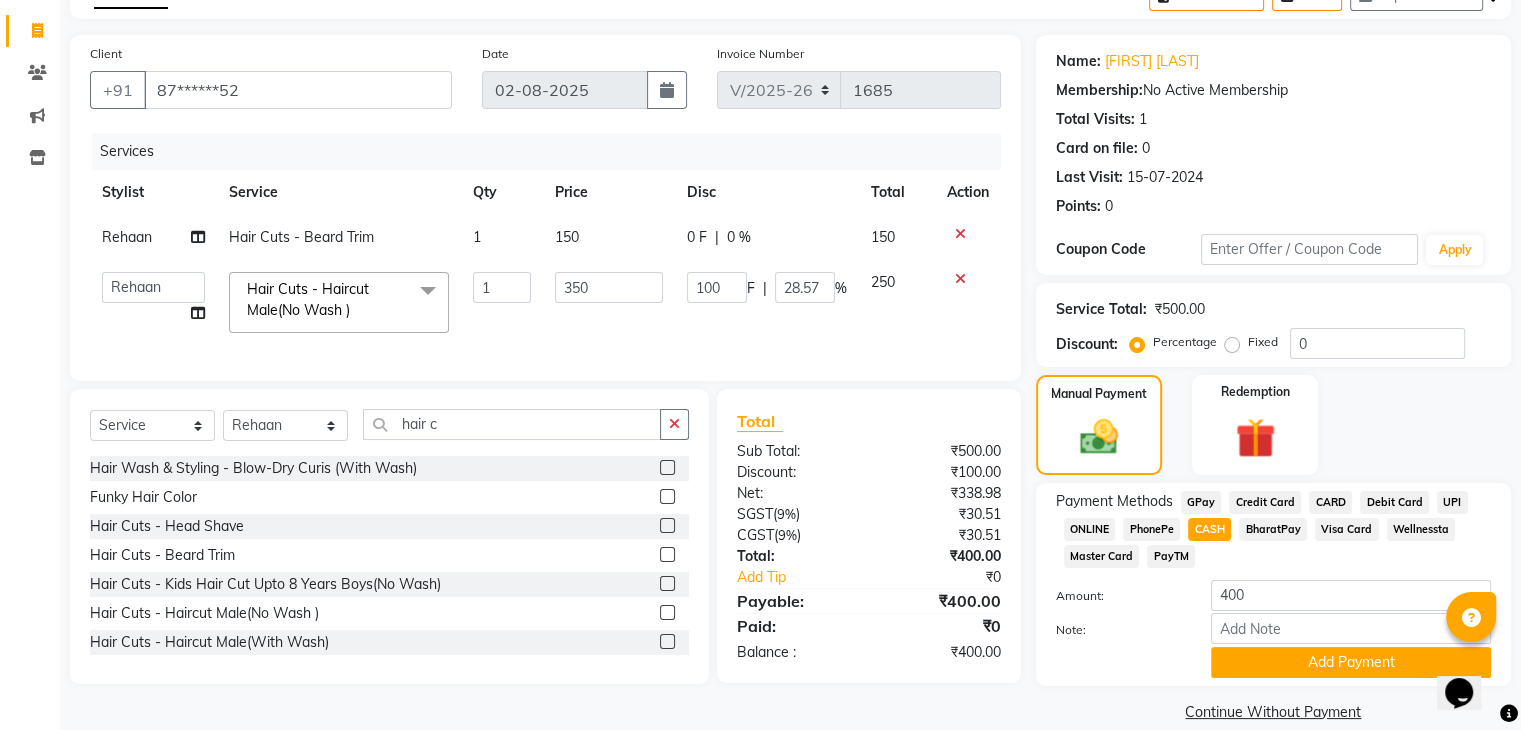 scroll, scrollTop: 145, scrollLeft: 0, axis: vertical 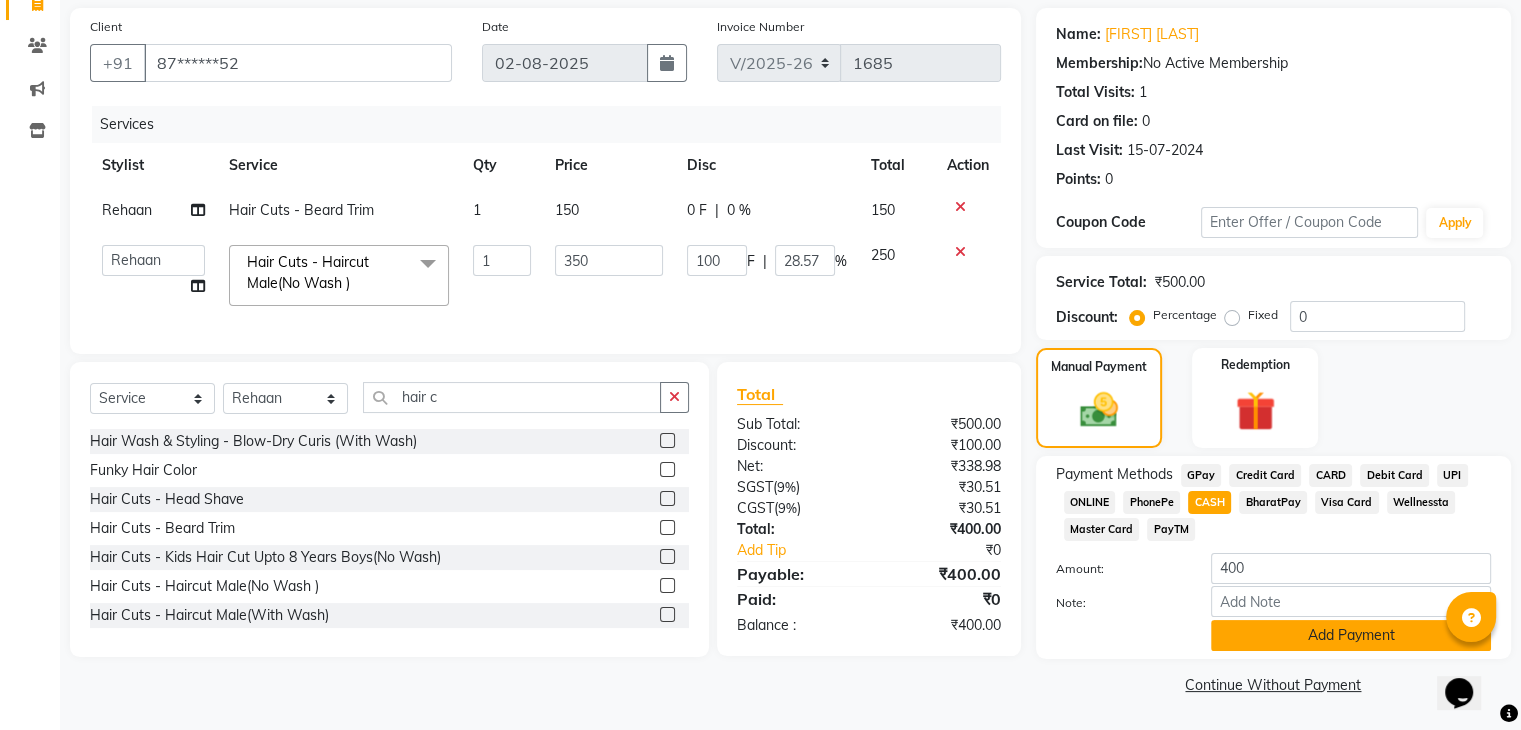 click on "Add Payment" 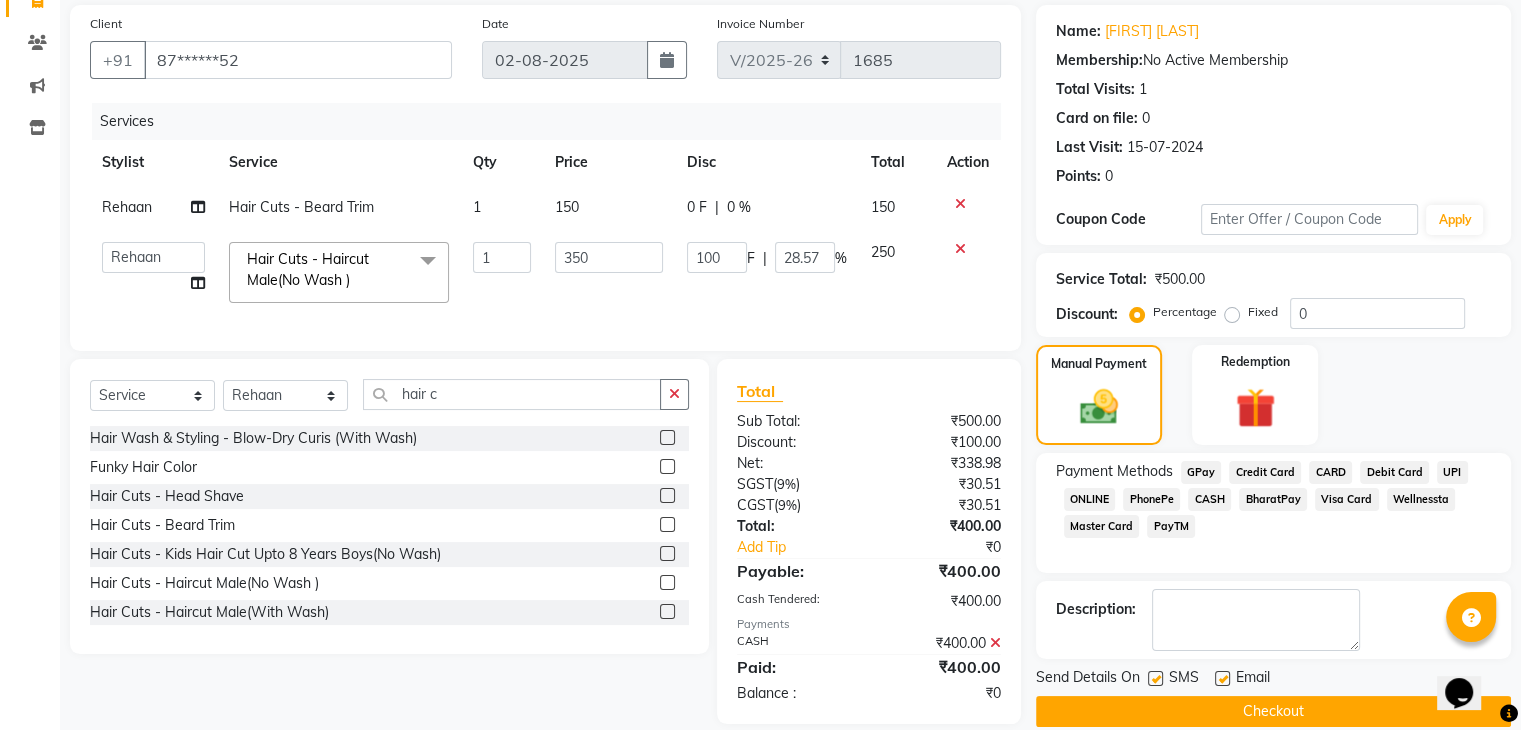scroll, scrollTop: 184, scrollLeft: 0, axis: vertical 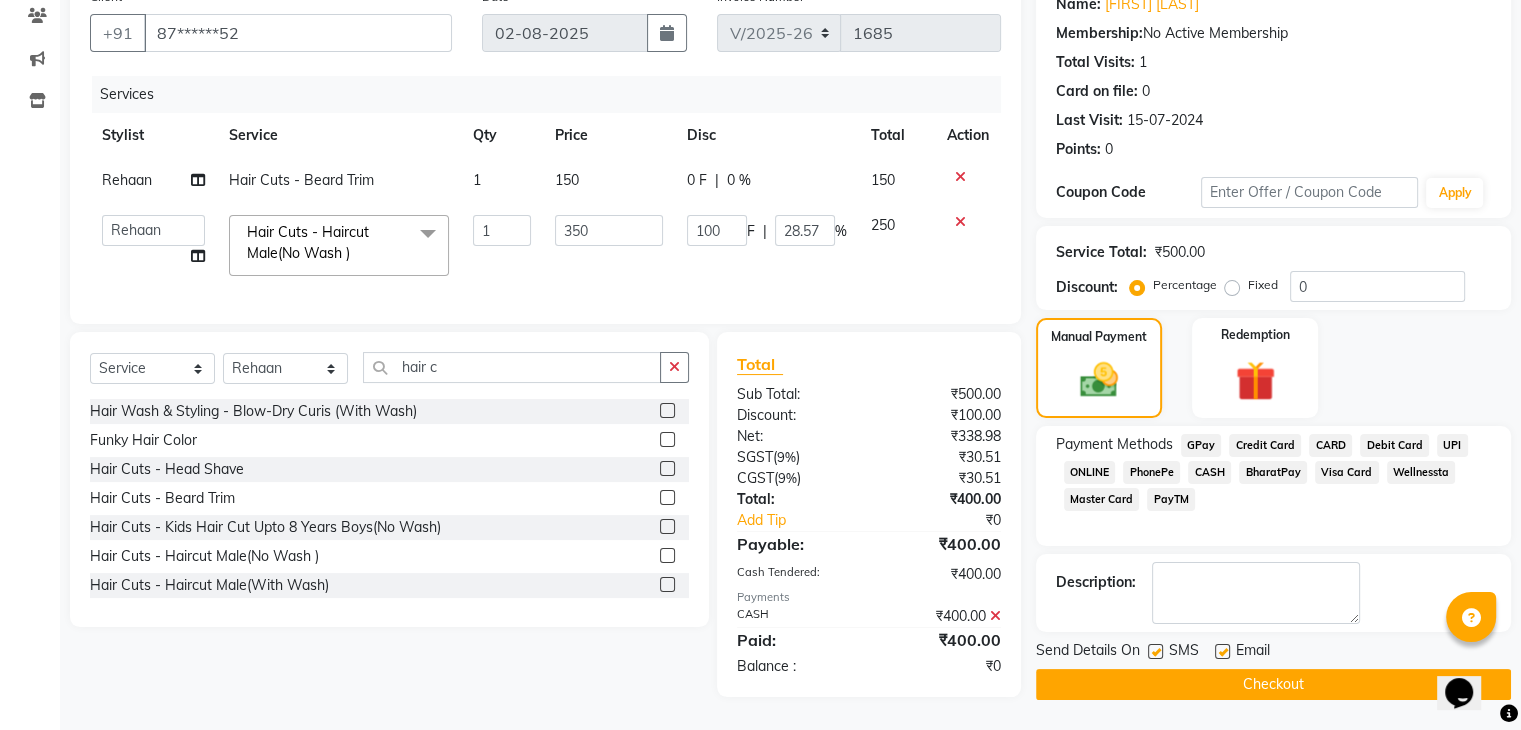 click 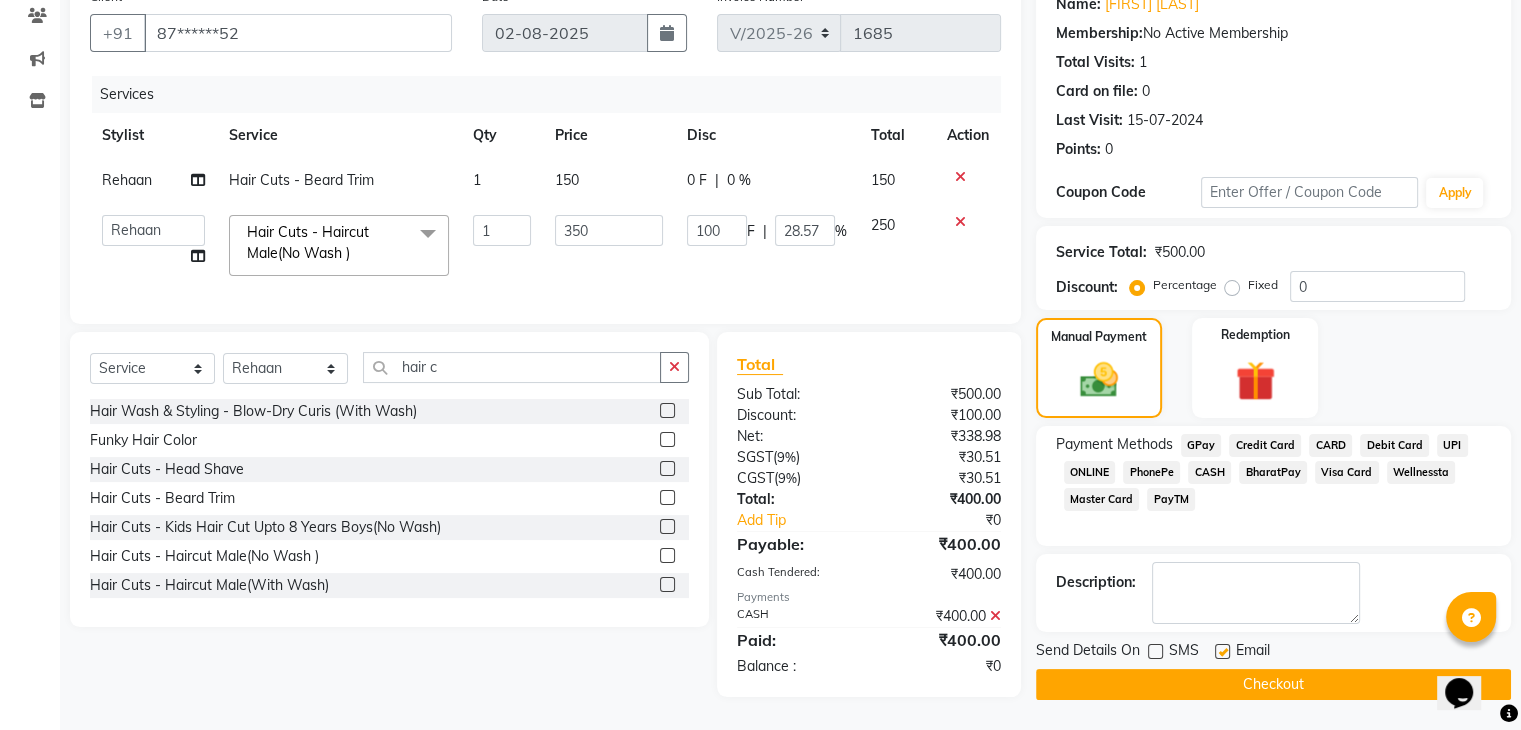 click 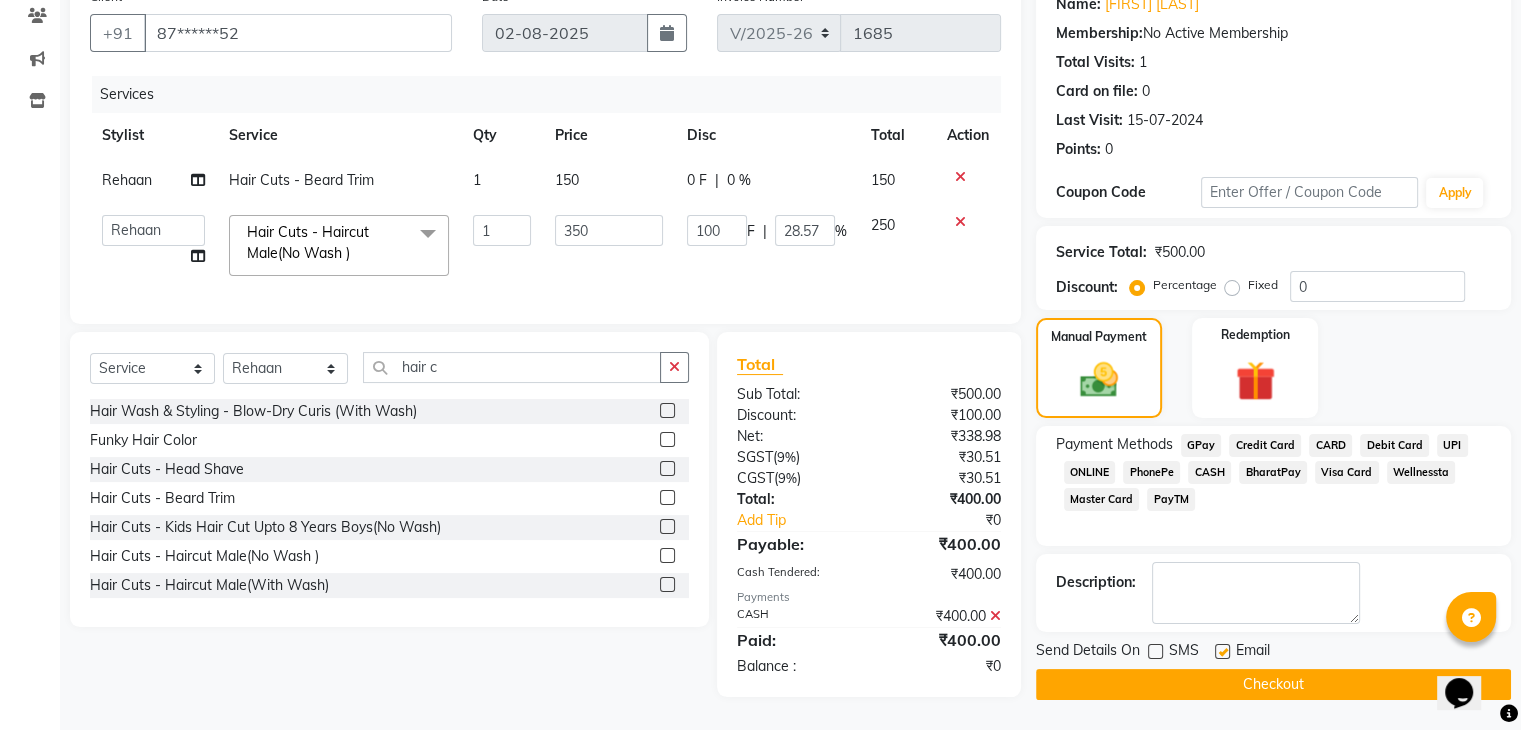 click at bounding box center (1221, 652) 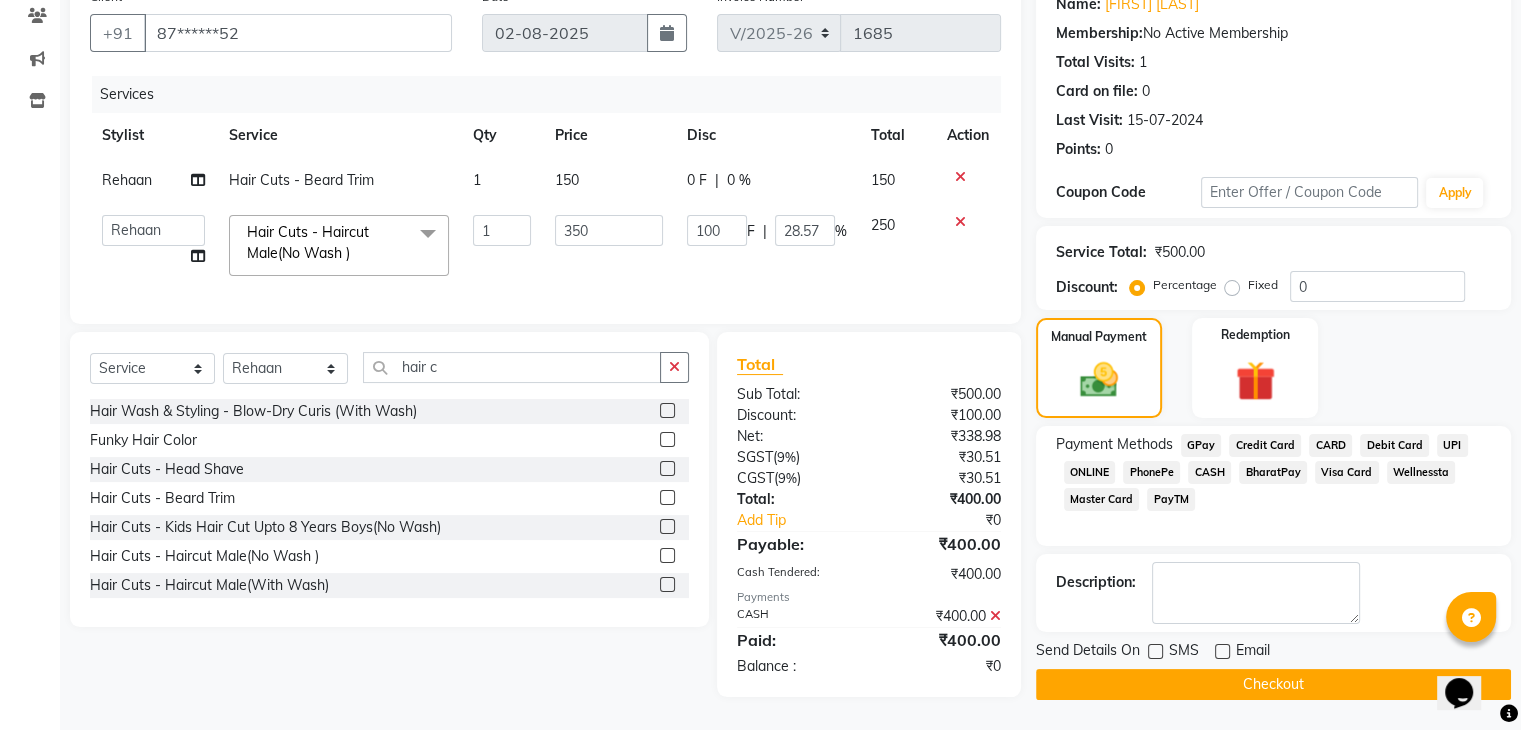 click on "Checkout" 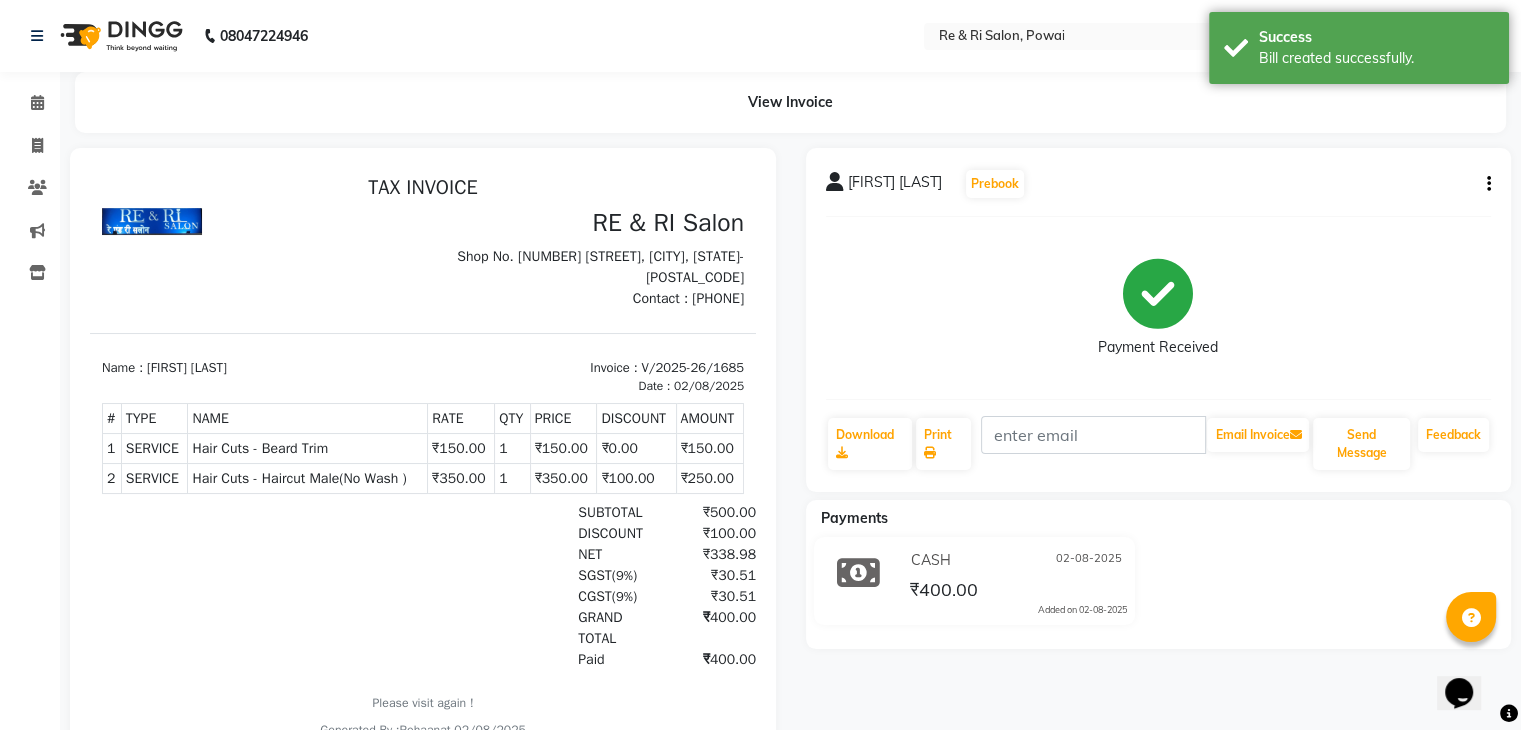 scroll, scrollTop: 0, scrollLeft: 0, axis: both 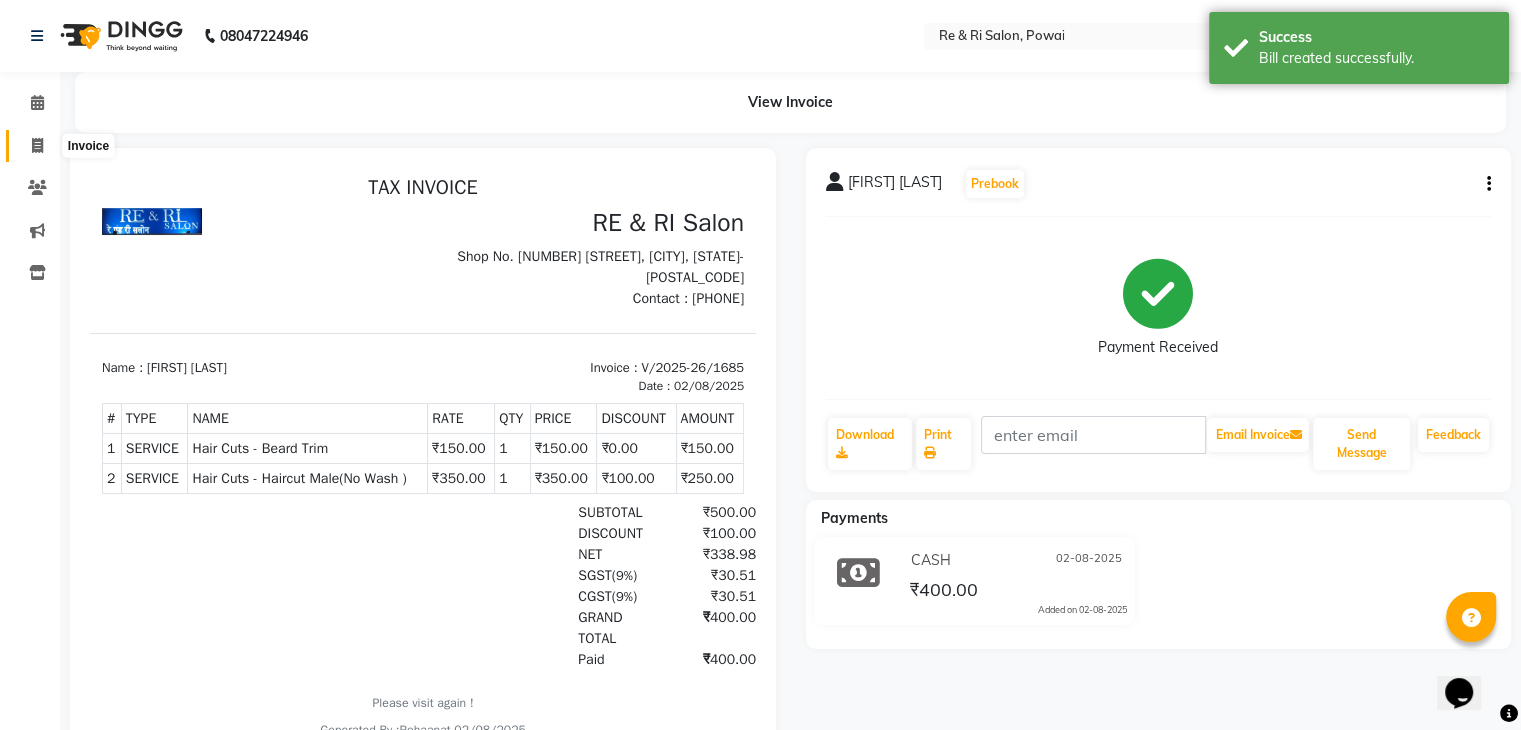 click 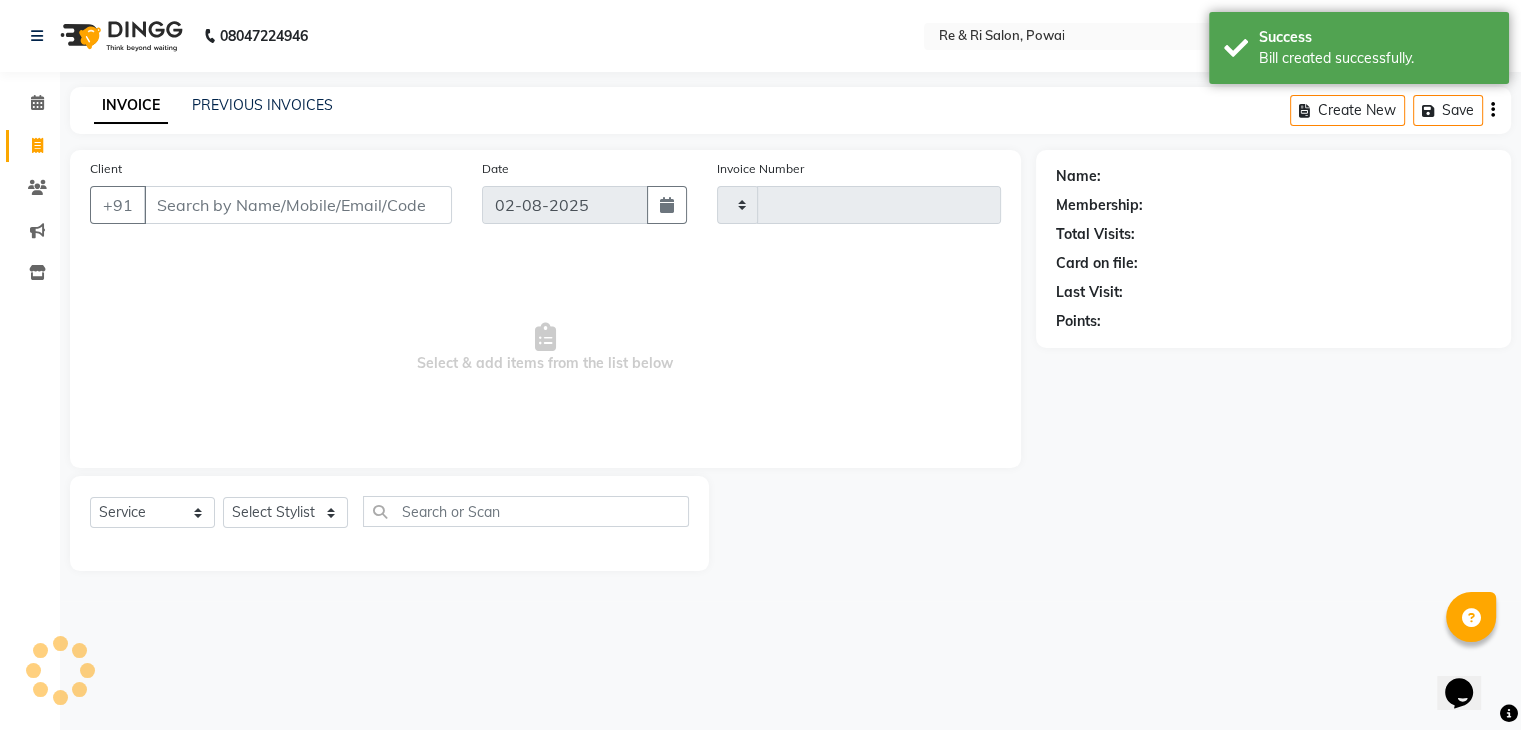 type on "1686" 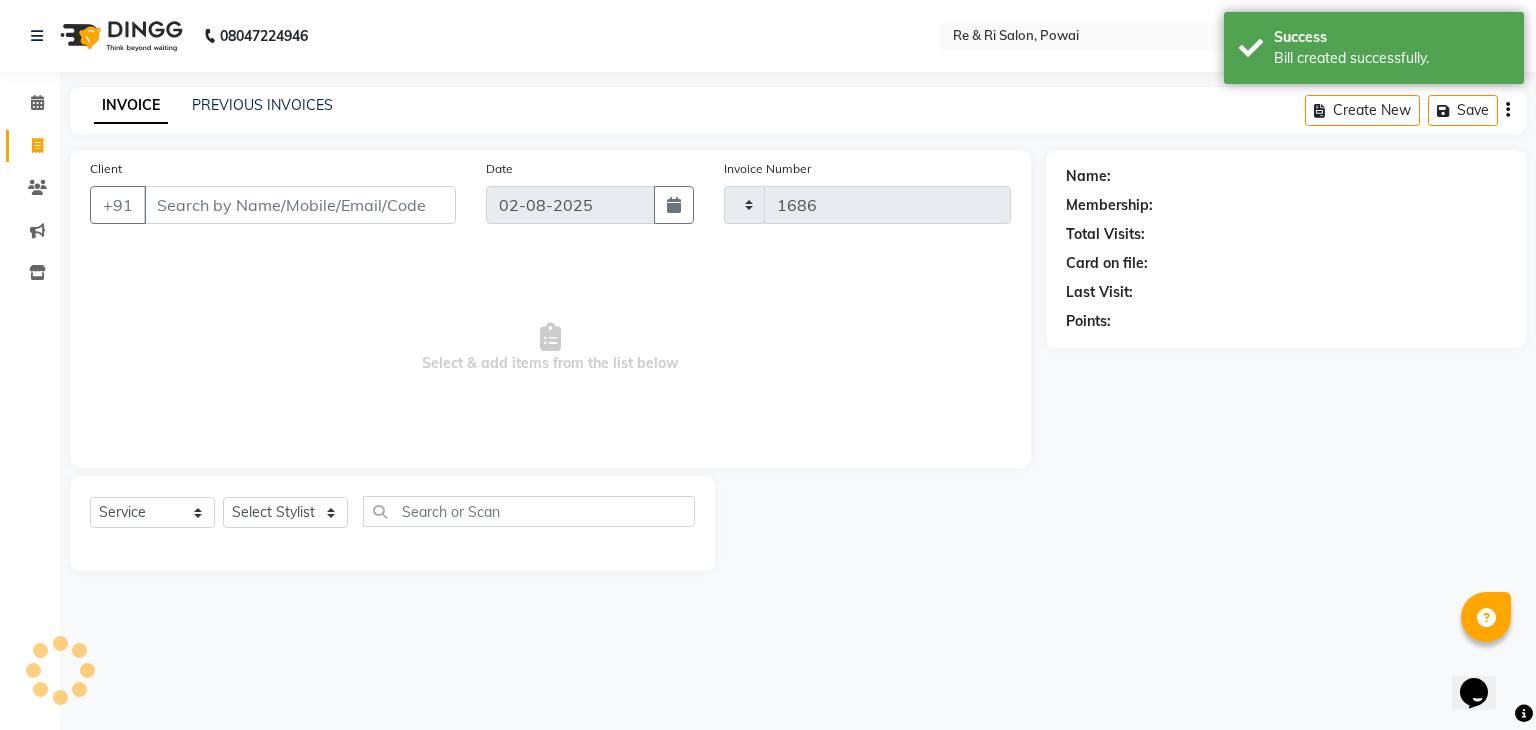 select on "5364" 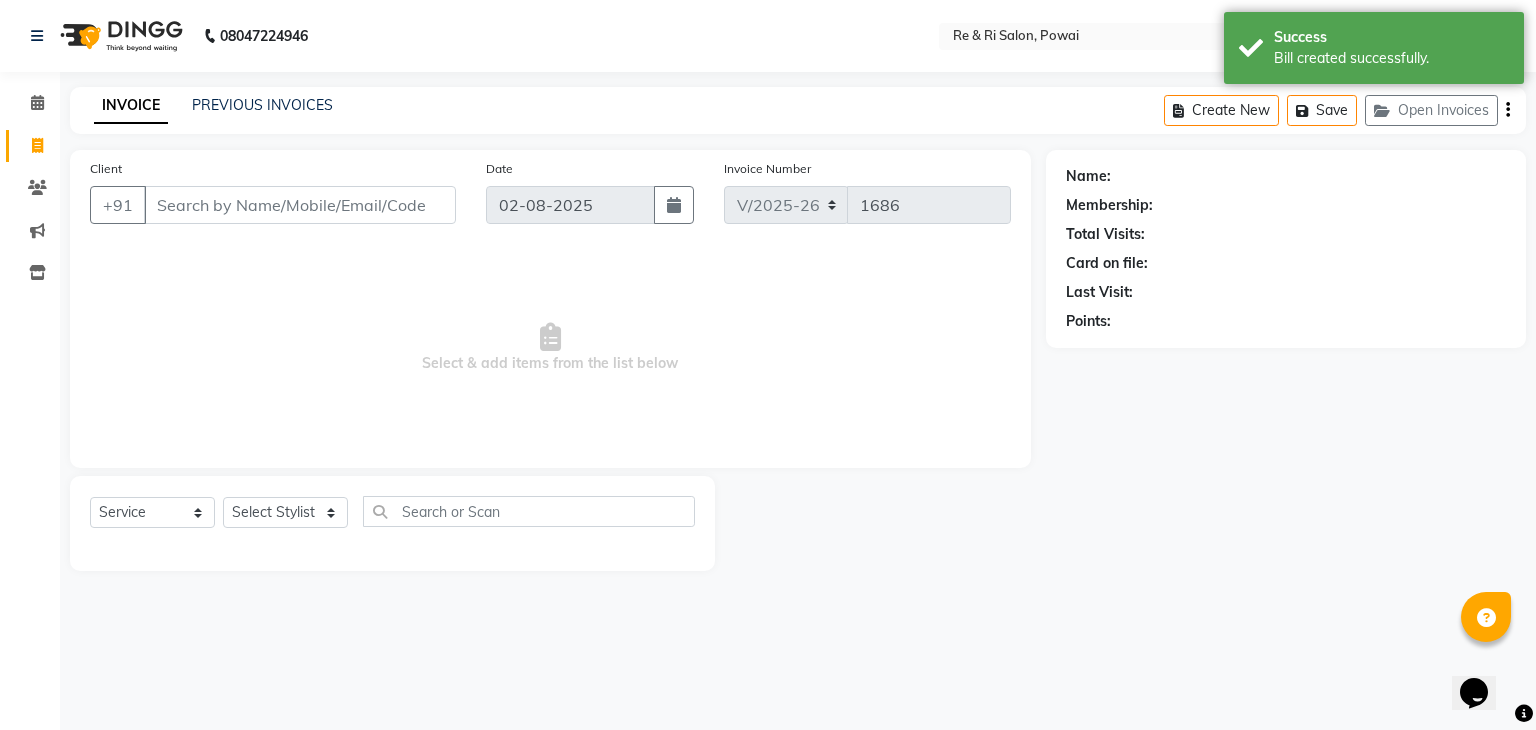 click on "PREVIOUS INVOICES" 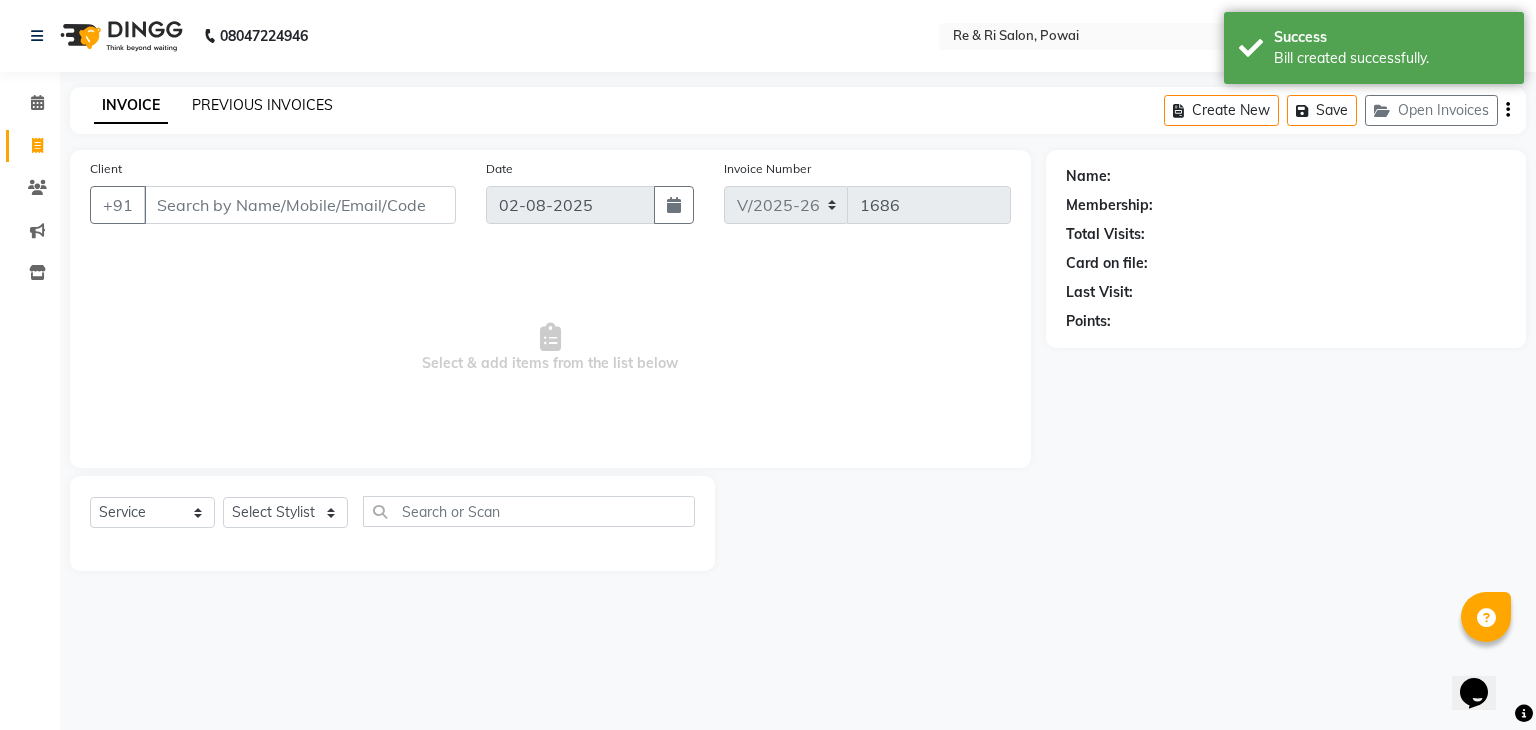 click on "PREVIOUS INVOICES" 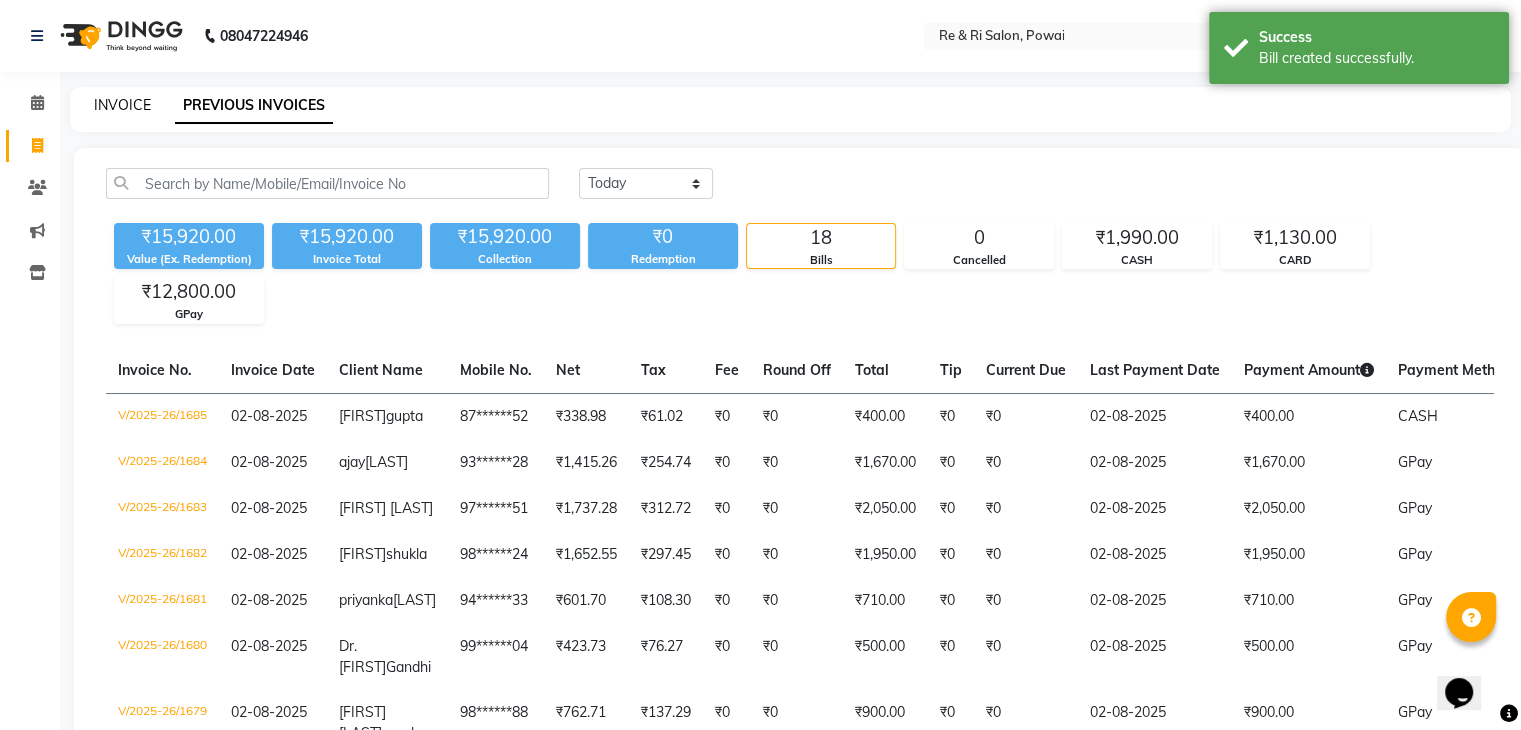 click on "INVOICE" 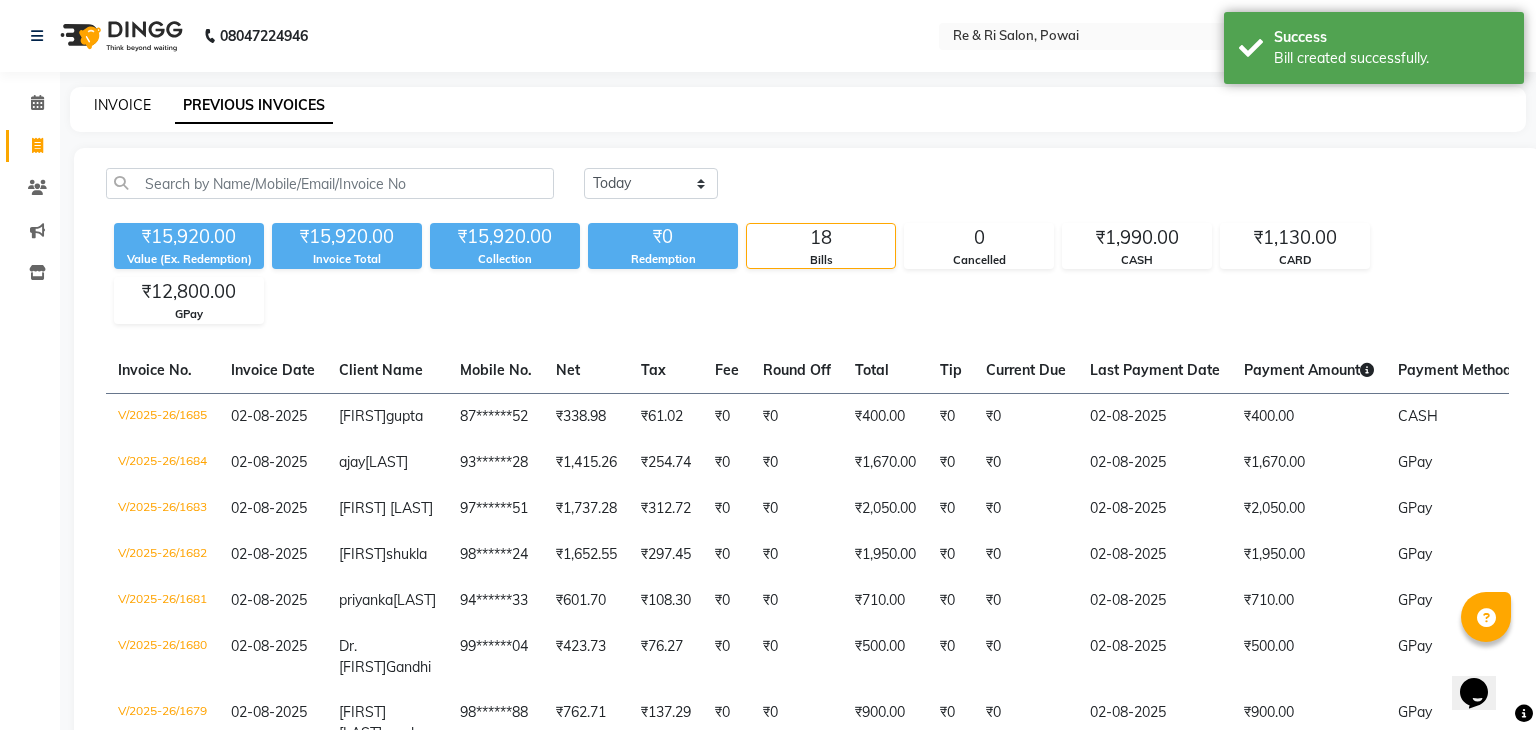 select on "service" 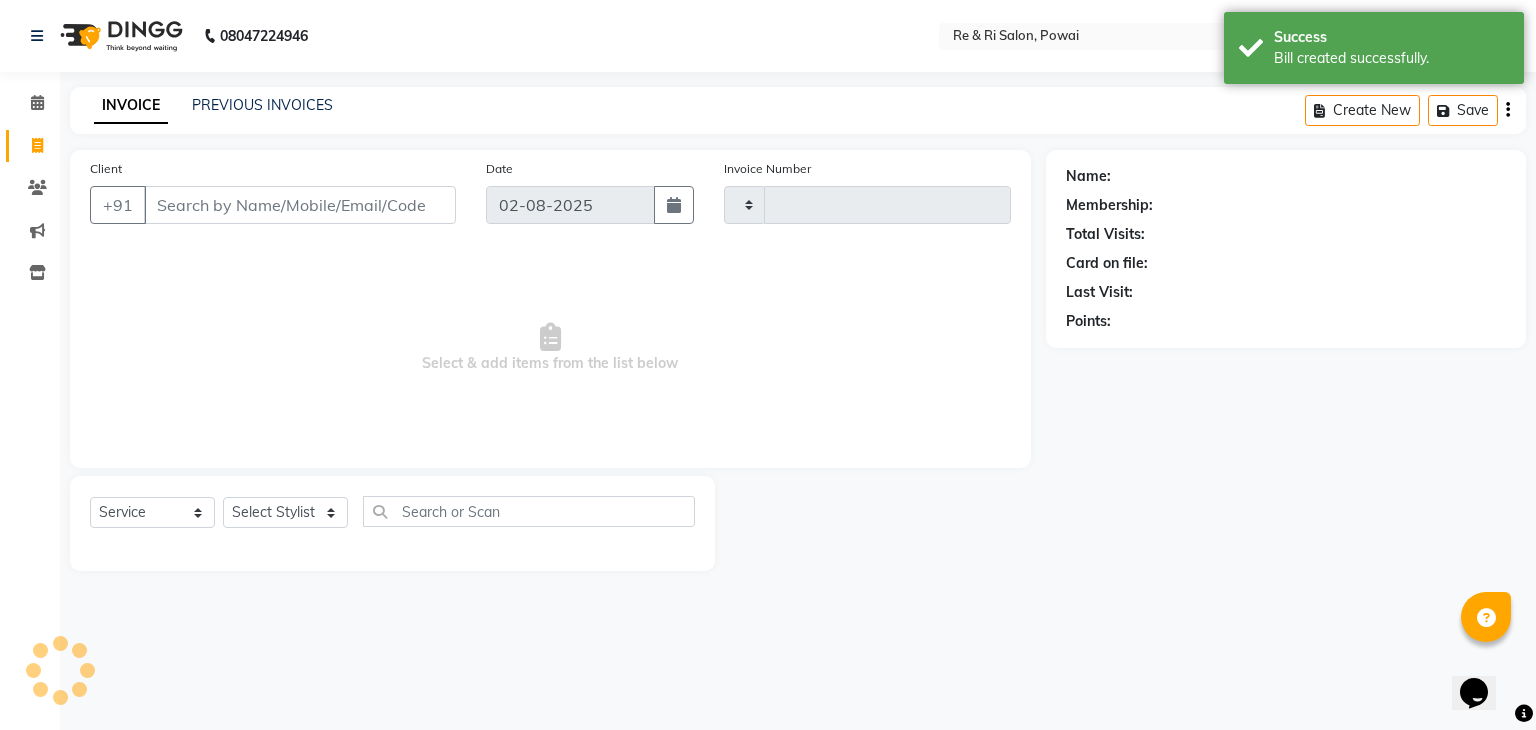 type on "1686" 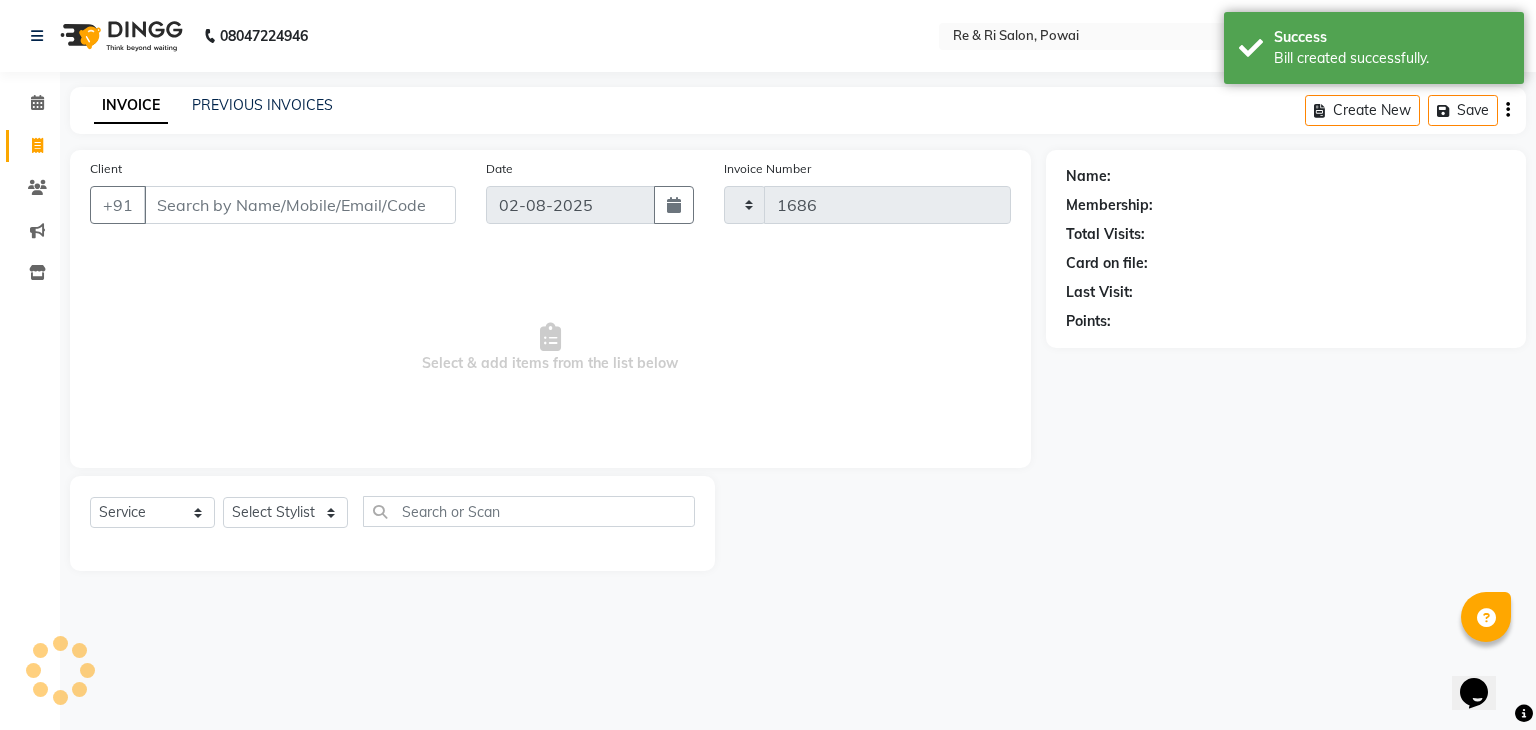 select on "5364" 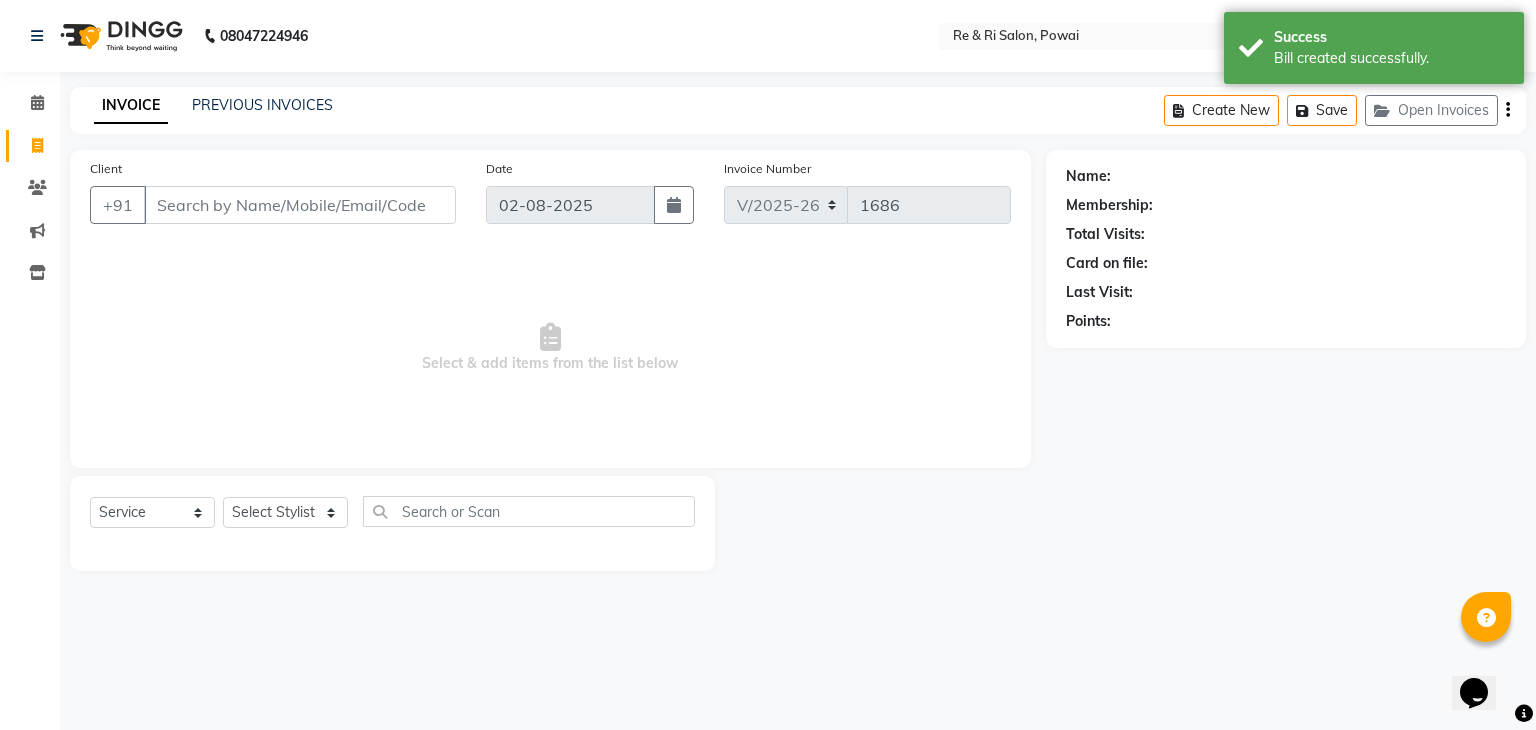 click on "INVOICE PREVIOUS INVOICES Create New   Save   Open Invoices" 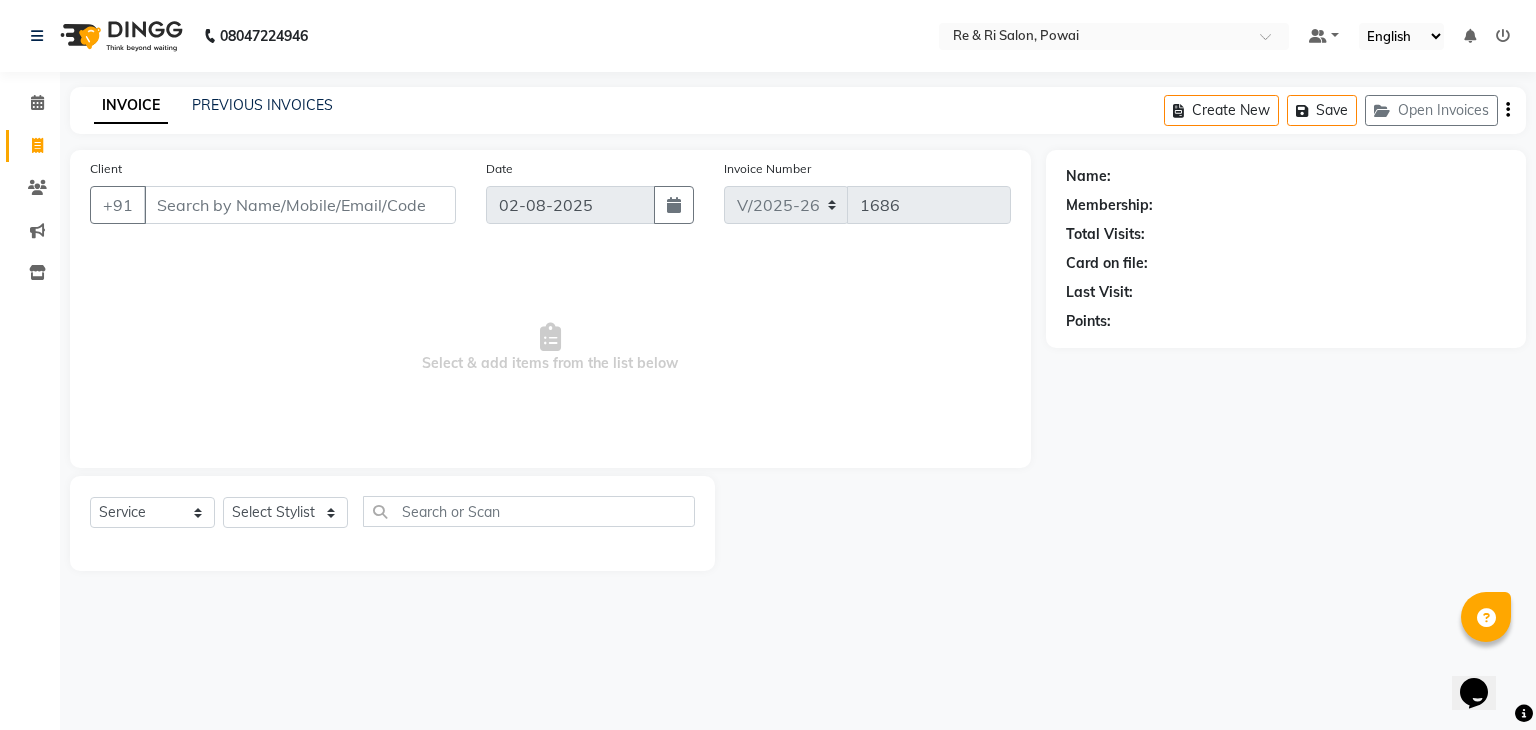 click on "PREVIOUS INVOICES" 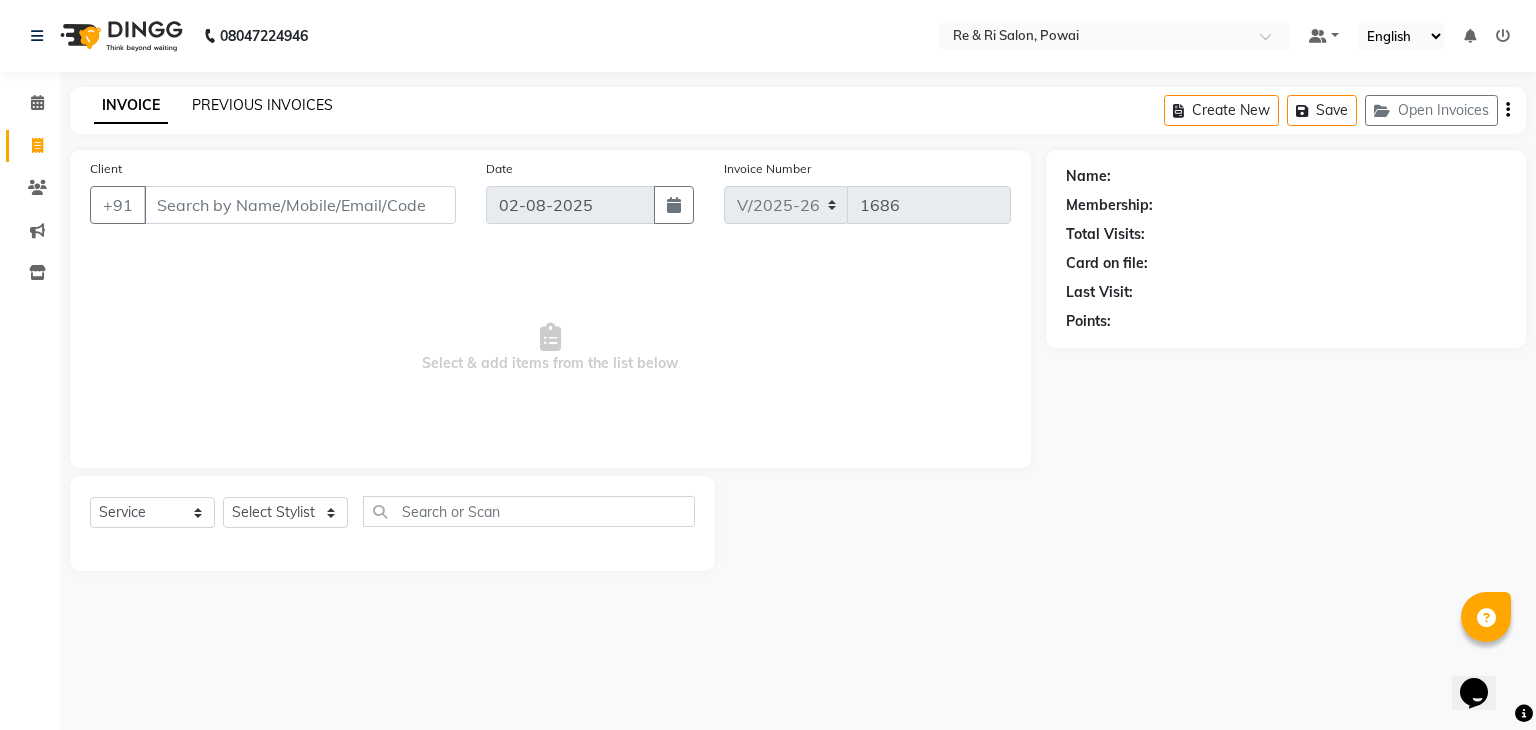 click on "PREVIOUS INVOICES" 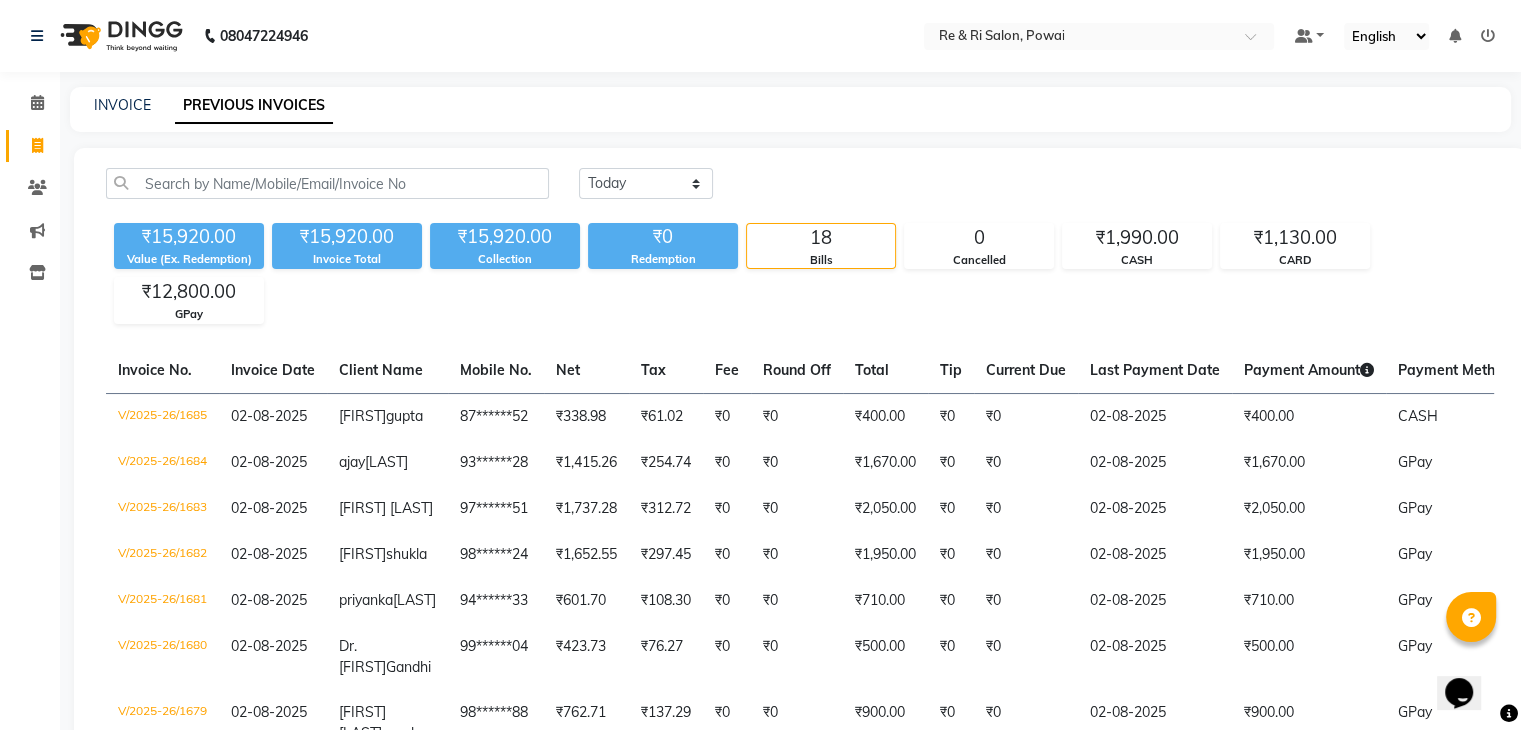 click on "PREVIOUS INVOICES" 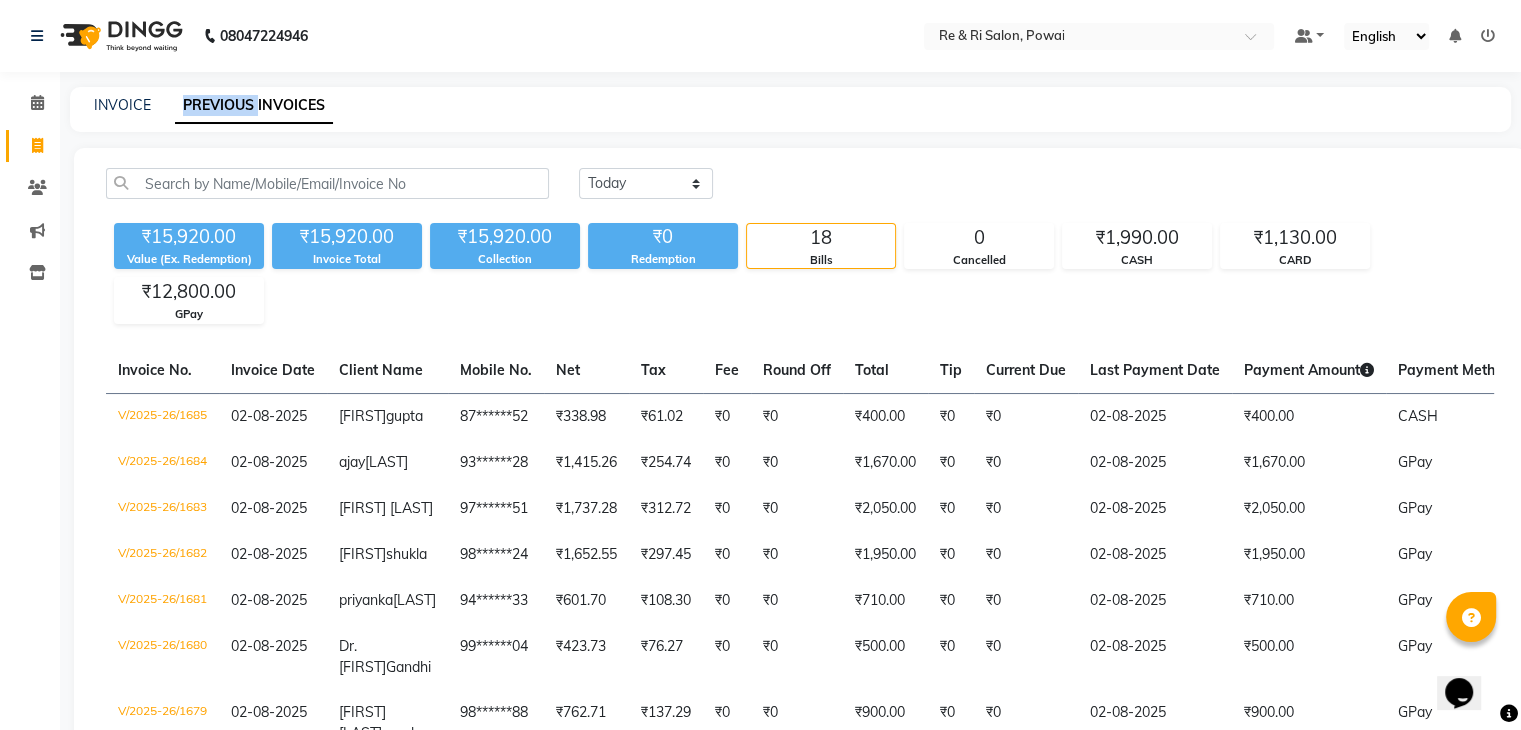 click on "PREVIOUS INVOICES" 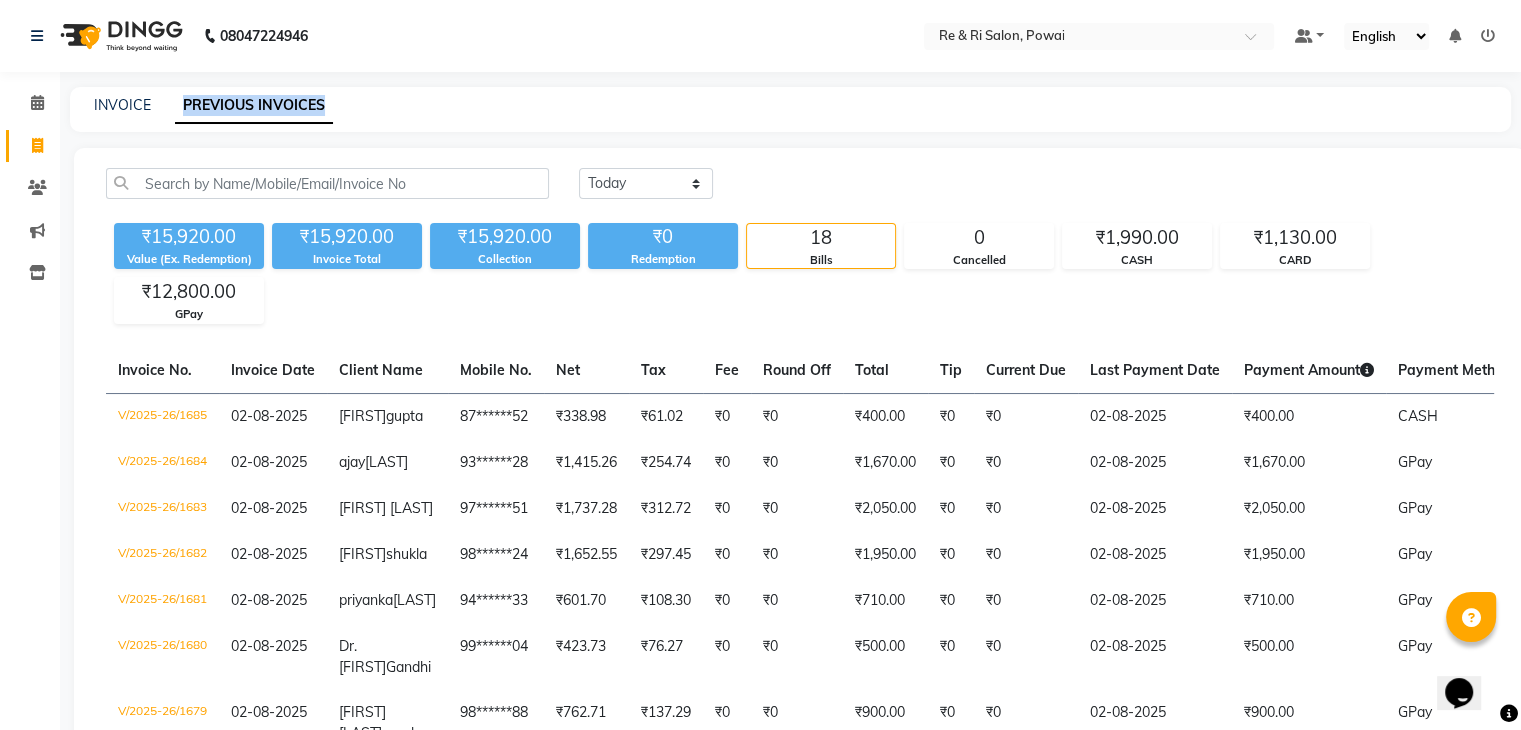 click on "PREVIOUS INVOICES" 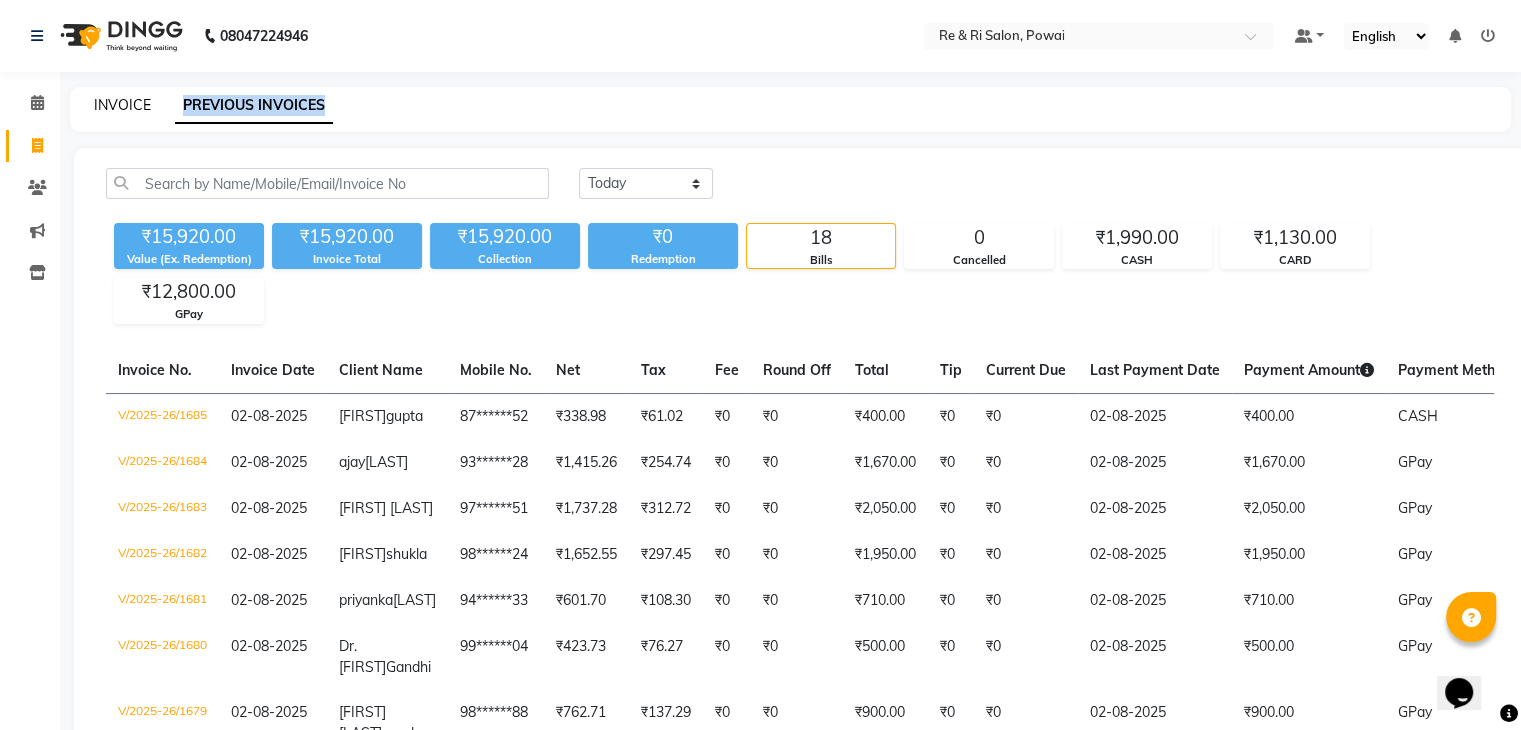 click on "INVOICE" 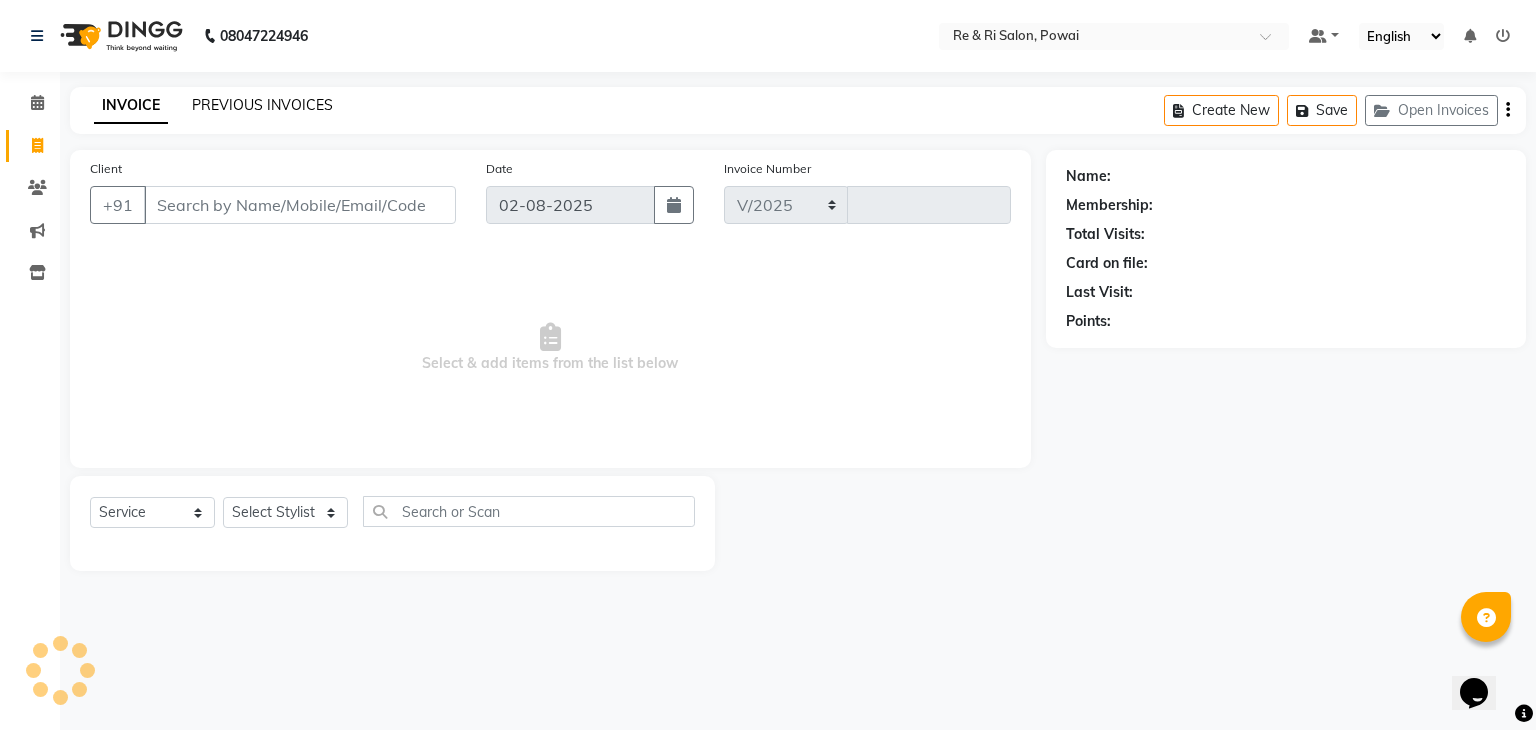 select on "5364" 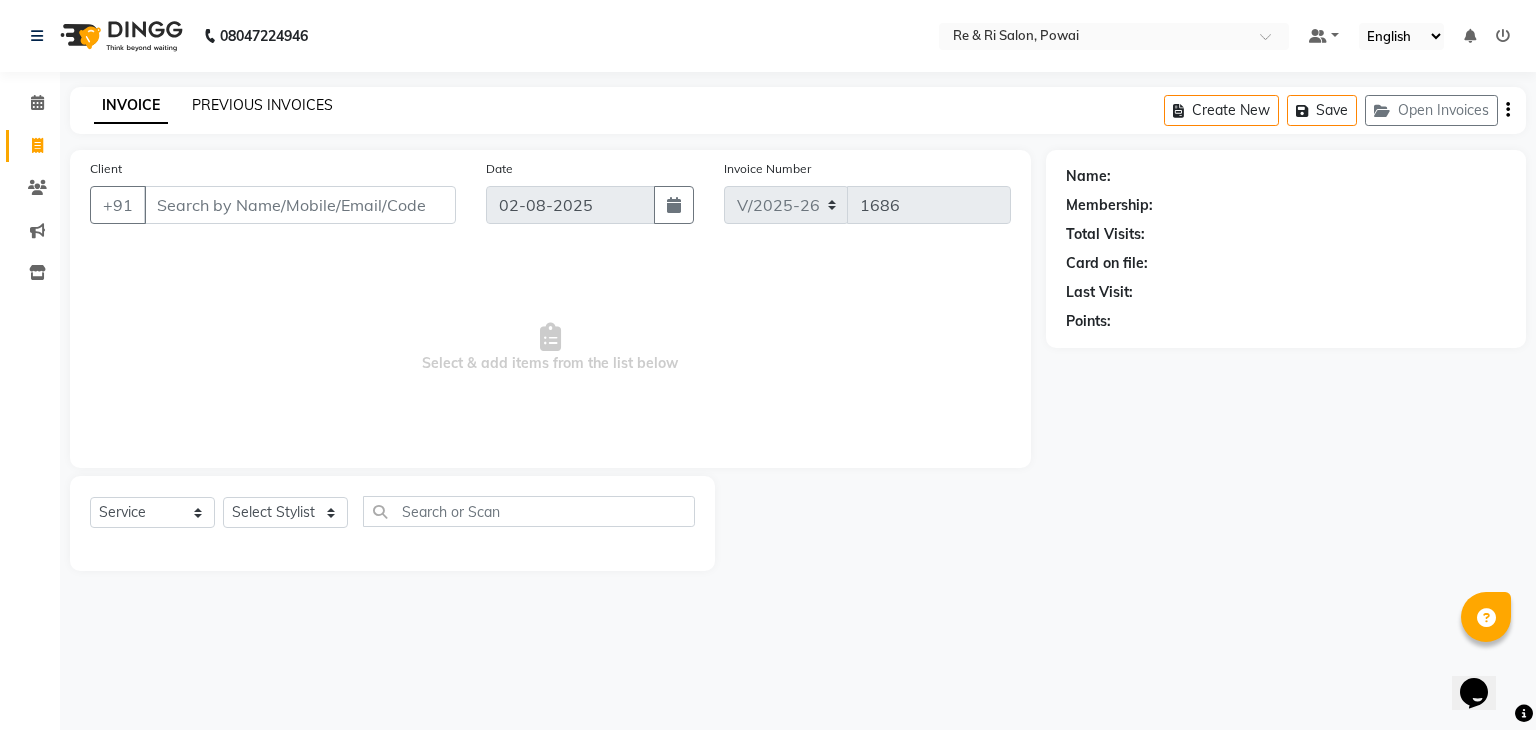 click on "PREVIOUS INVOICES" 